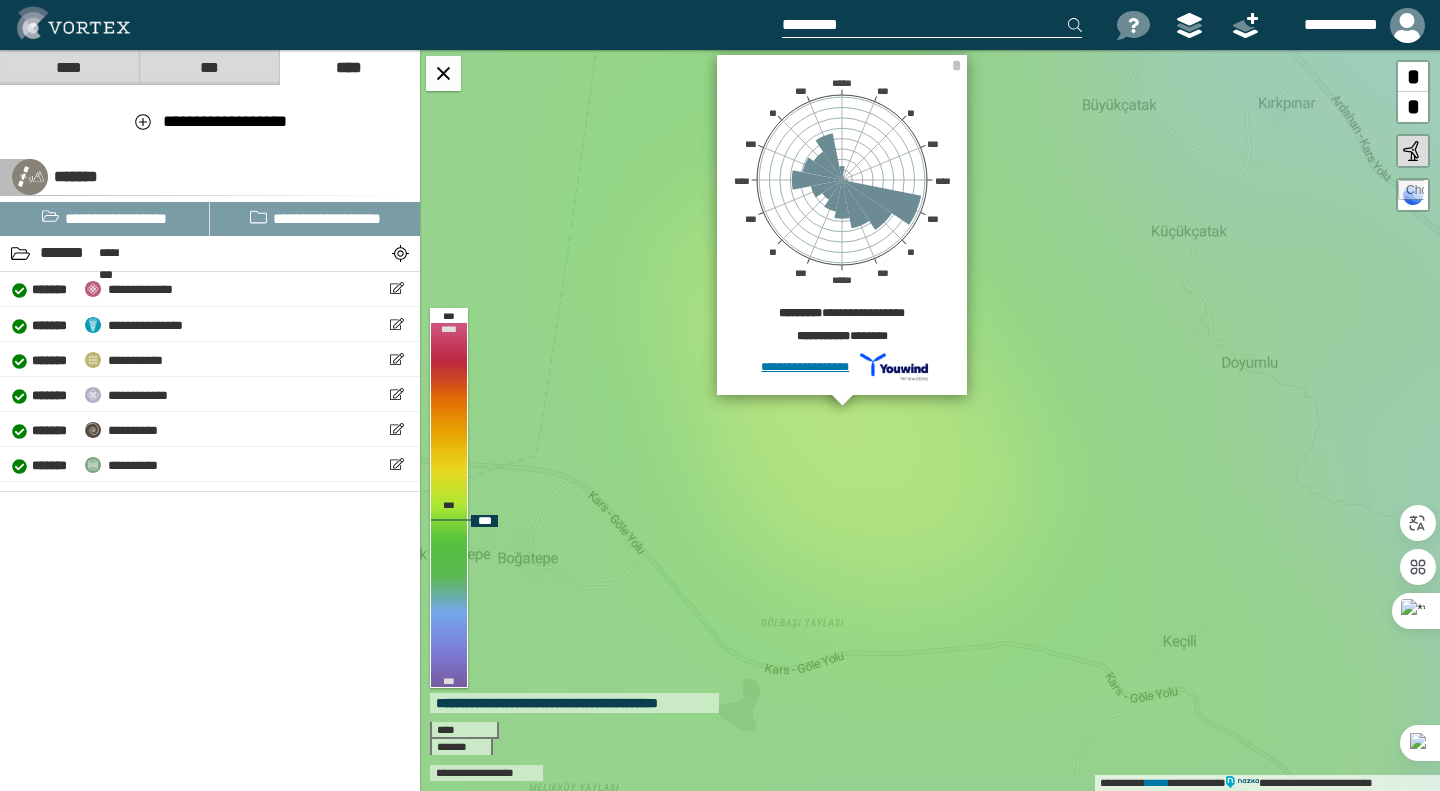 scroll, scrollTop: 0, scrollLeft: 0, axis: both 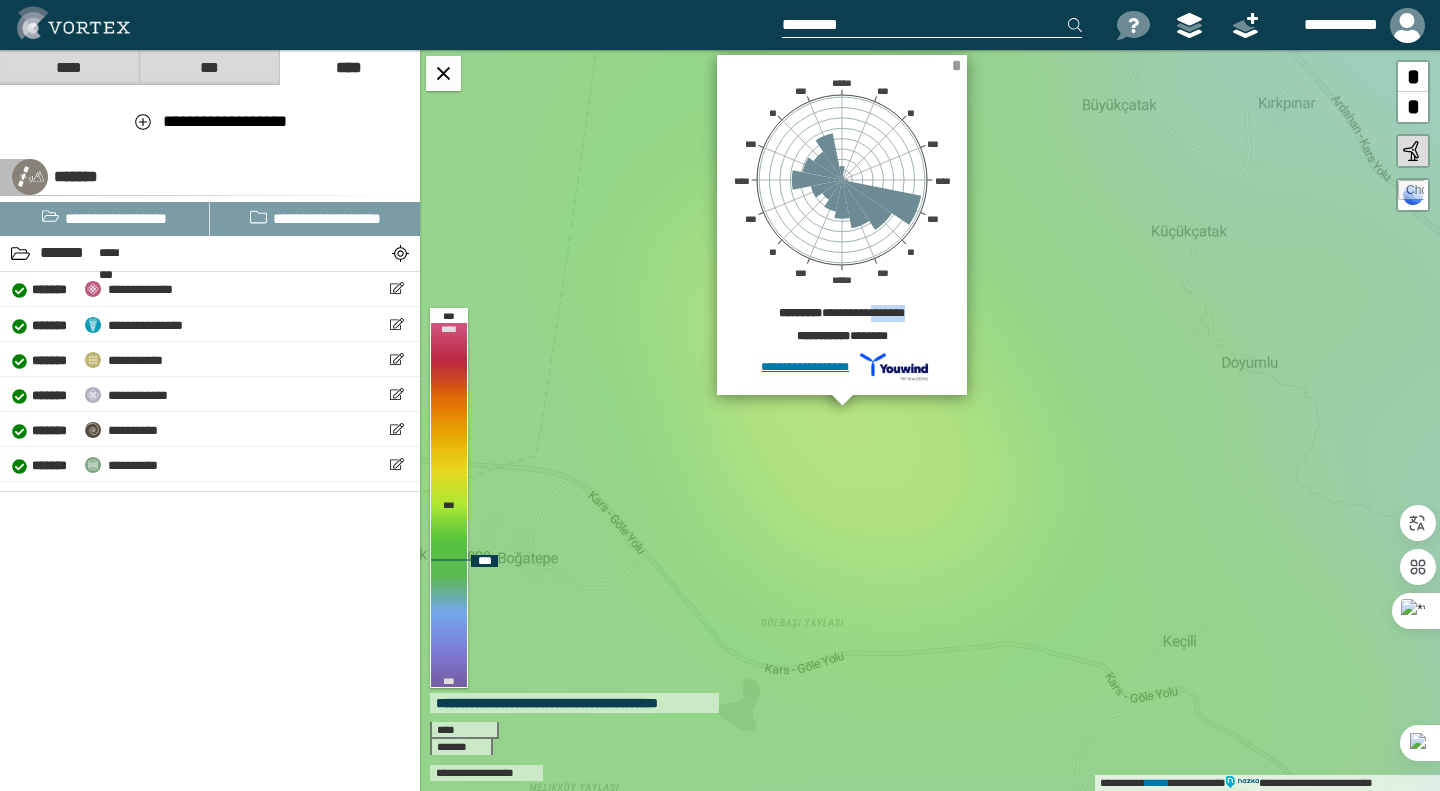 click on "*" at bounding box center (956, 65) 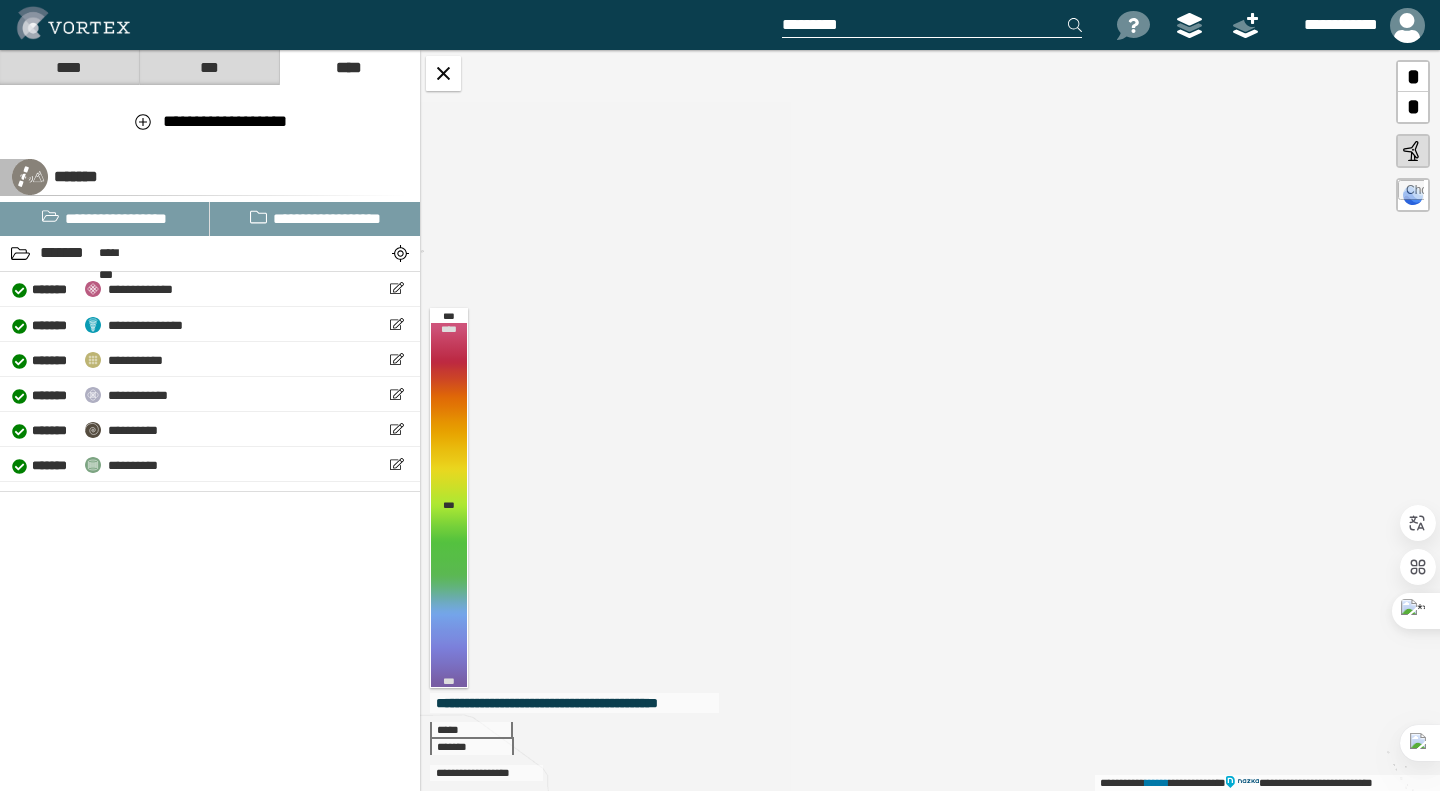 drag, startPoint x: 860, startPoint y: 458, endPoint x: 1063, endPoint y: 344, distance: 232.81967 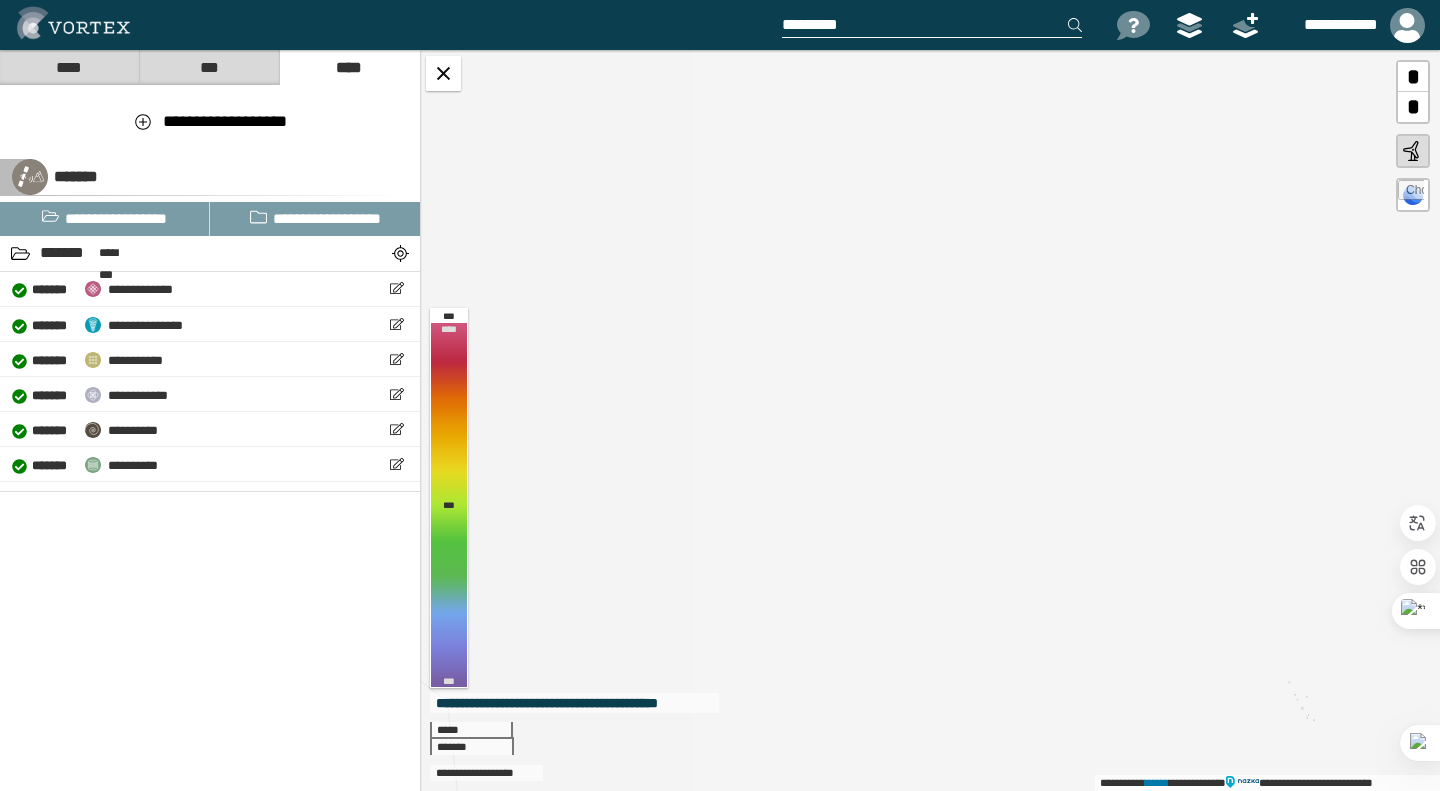 drag, startPoint x: 1056, startPoint y: 409, endPoint x: 849, endPoint y: 439, distance: 209.16261 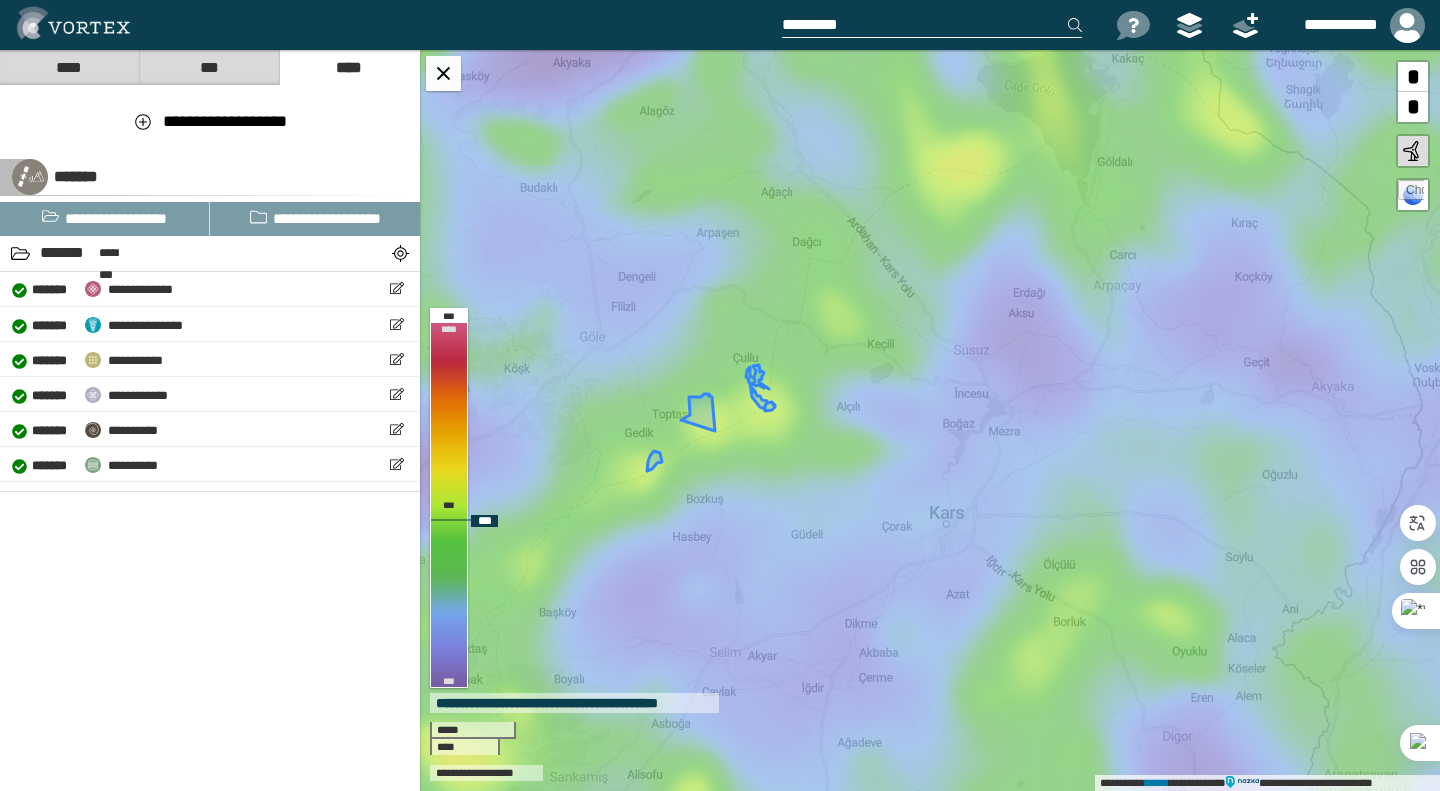 drag, startPoint x: 781, startPoint y: 356, endPoint x: 837, endPoint y: 321, distance: 66.037865 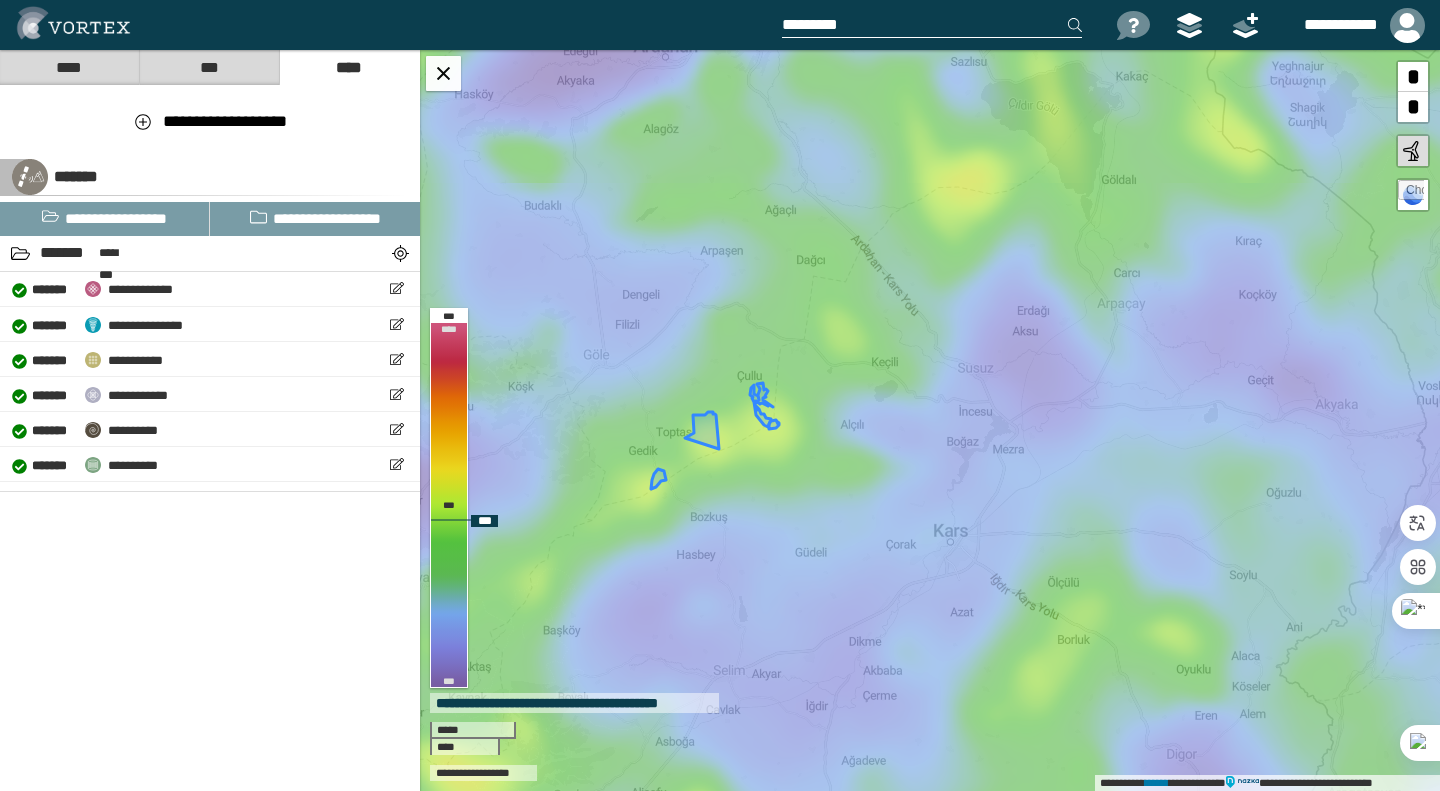 drag, startPoint x: 839, startPoint y: 310, endPoint x: 836, endPoint y: 326, distance: 16.27882 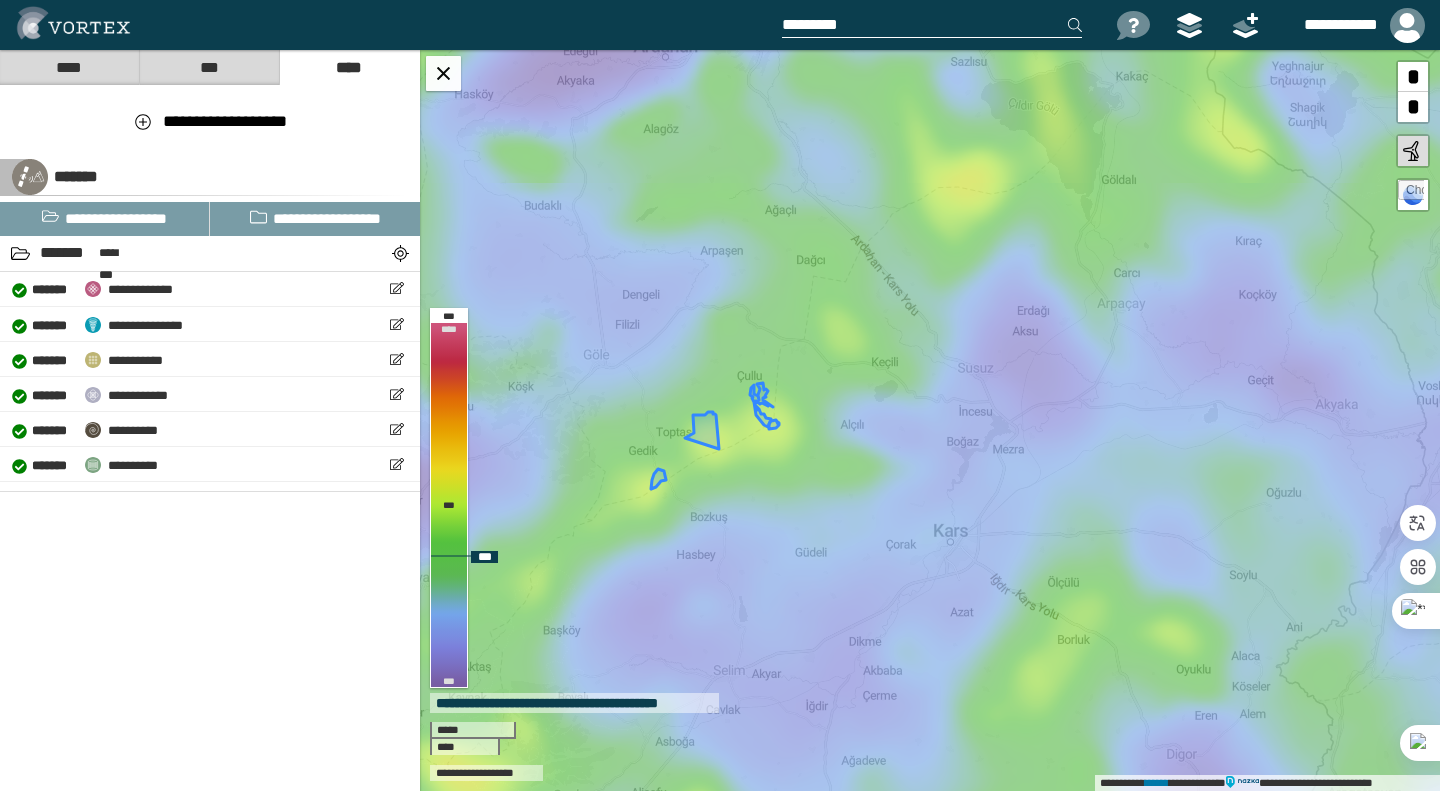 click at bounding box center (1413, 195) 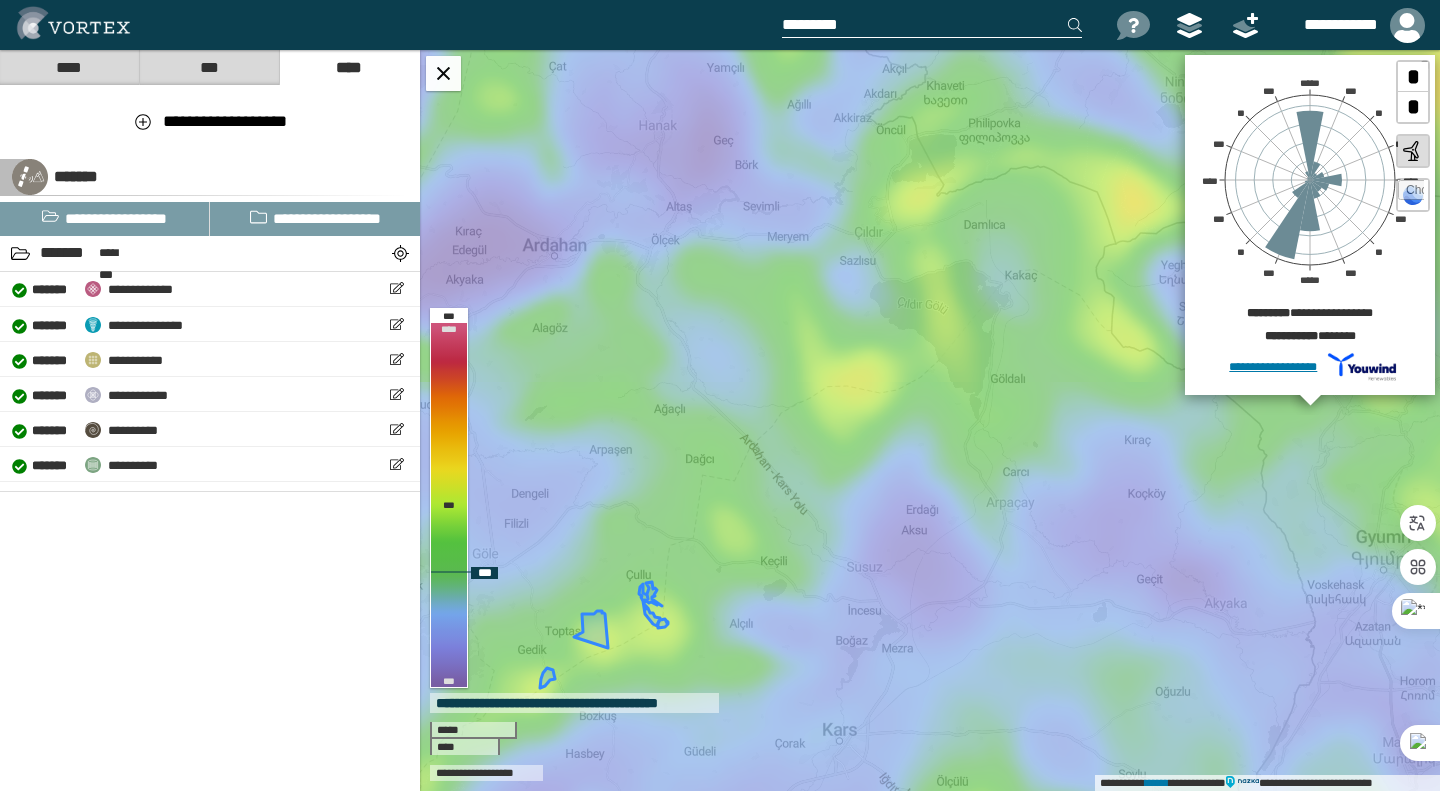 click at bounding box center (1411, 193) 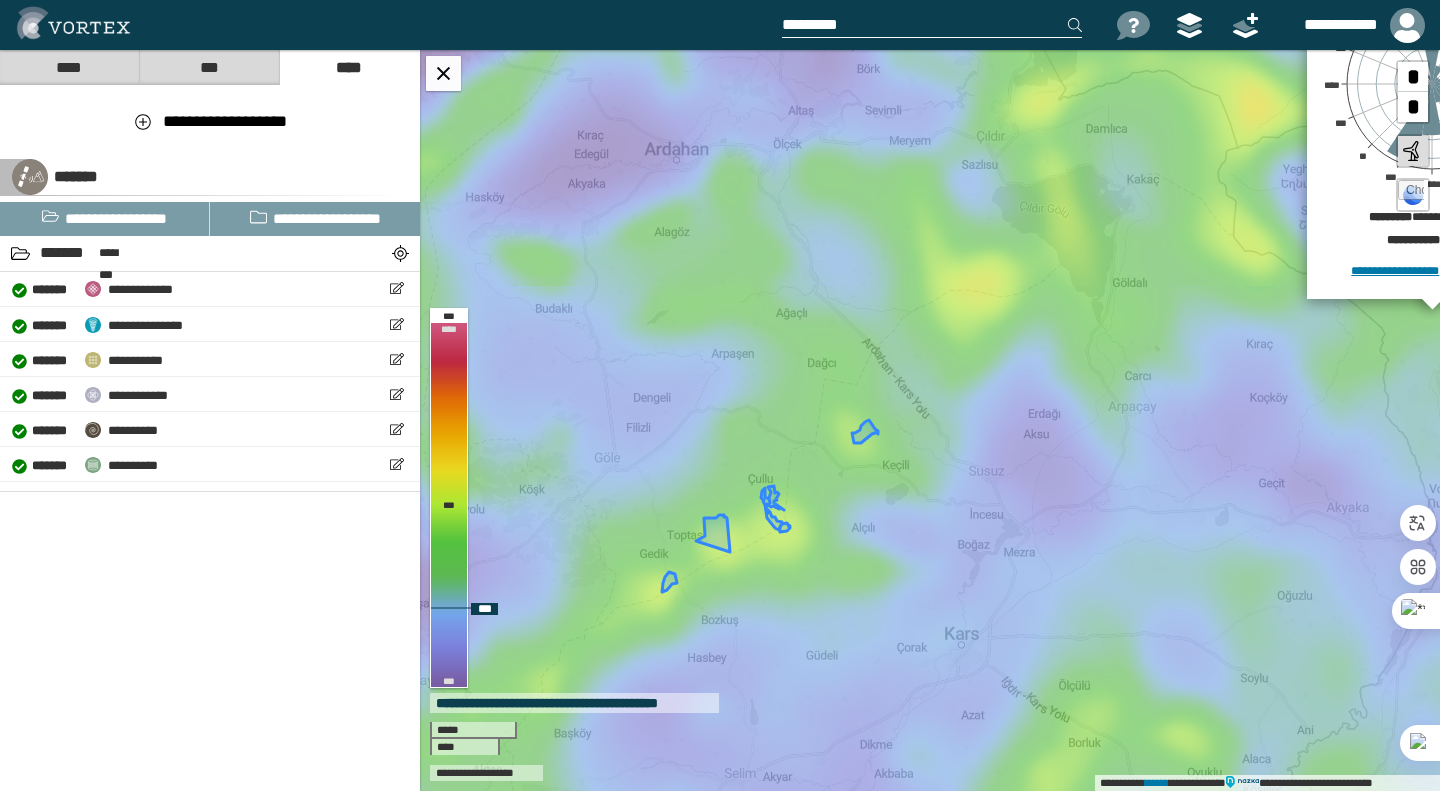 drag, startPoint x: 847, startPoint y: 441, endPoint x: 890, endPoint y: 508, distance: 79.61156 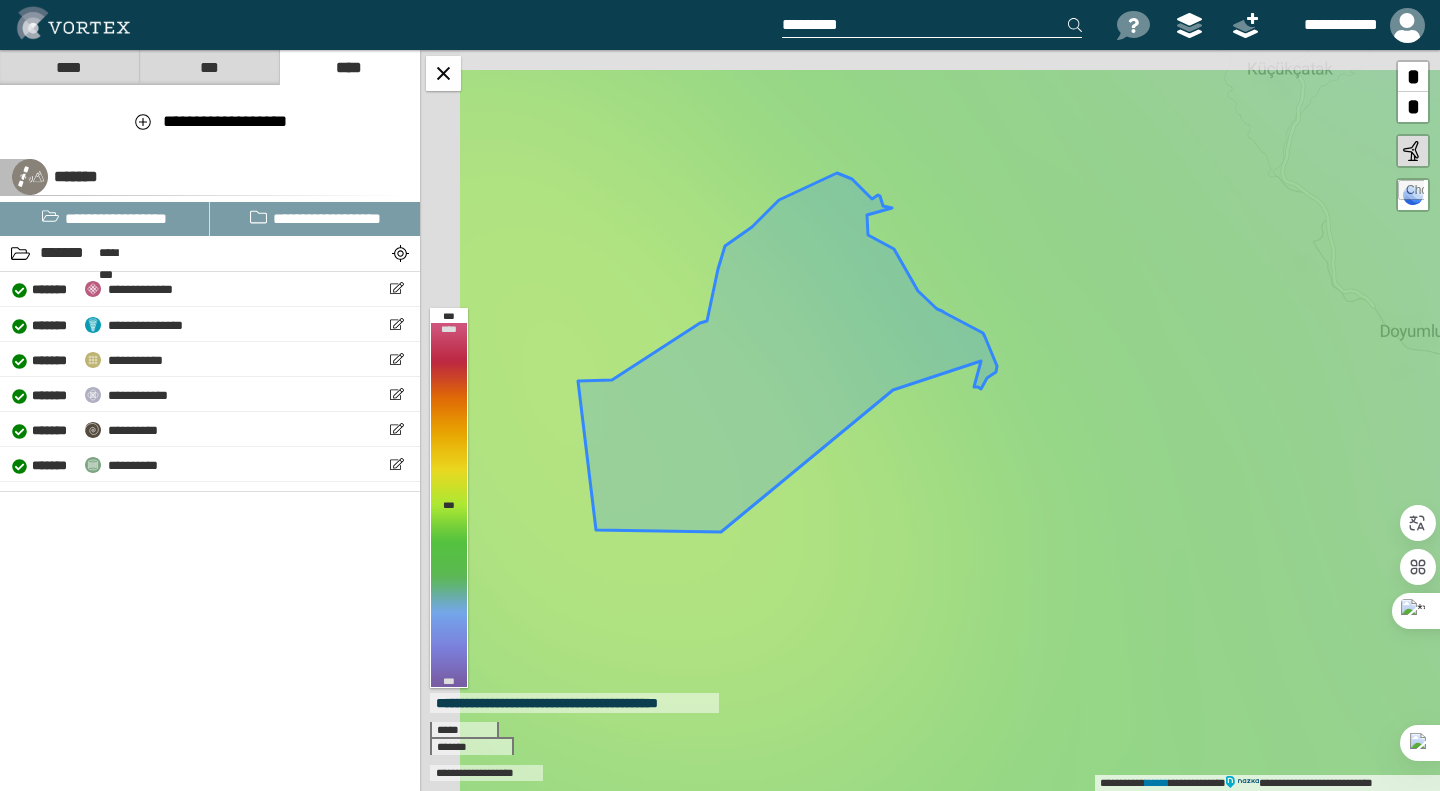 drag, startPoint x: 802, startPoint y: 472, endPoint x: 938, endPoint y: 502, distance: 139.26952 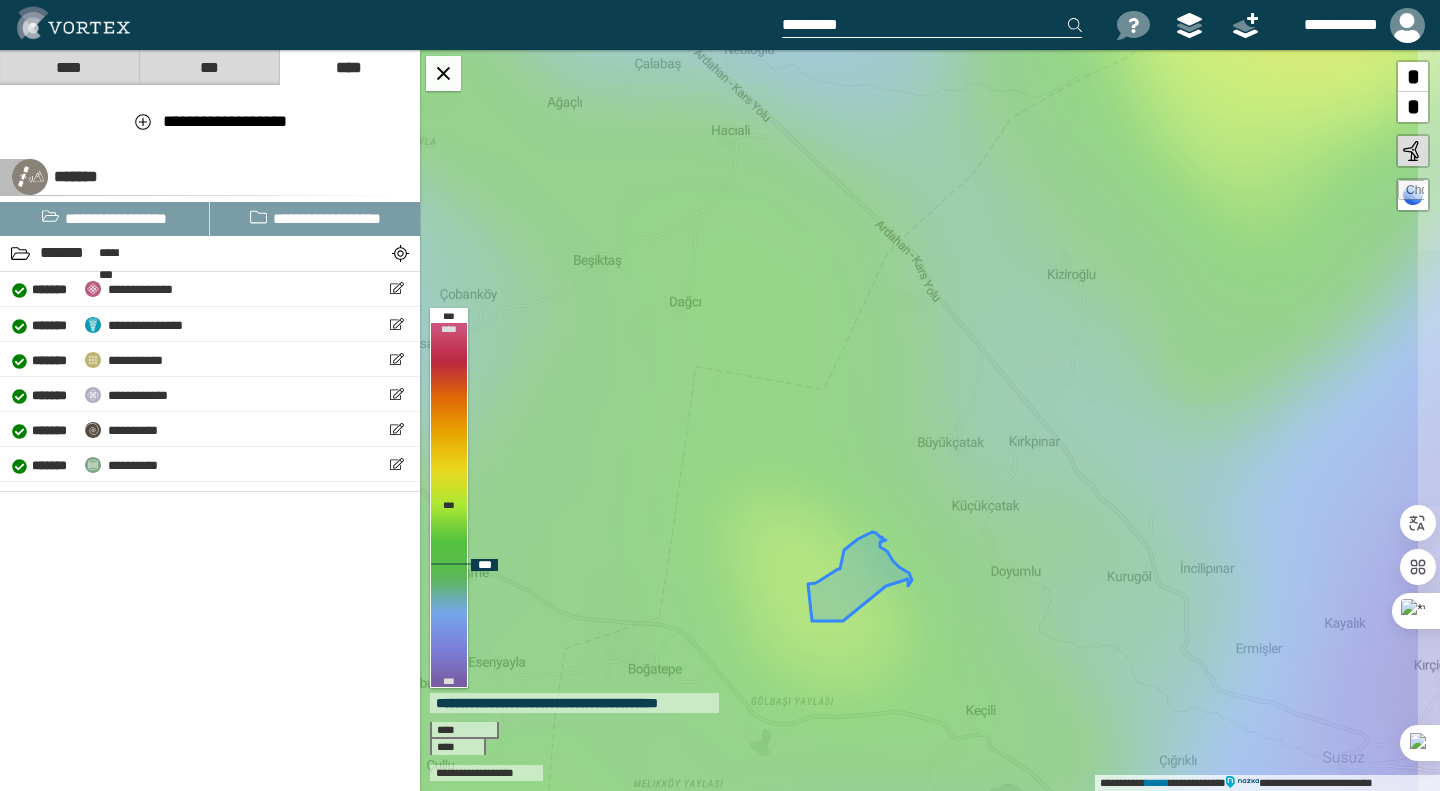 drag, startPoint x: 1017, startPoint y: 413, endPoint x: 939, endPoint y: 536, distance: 145.64684 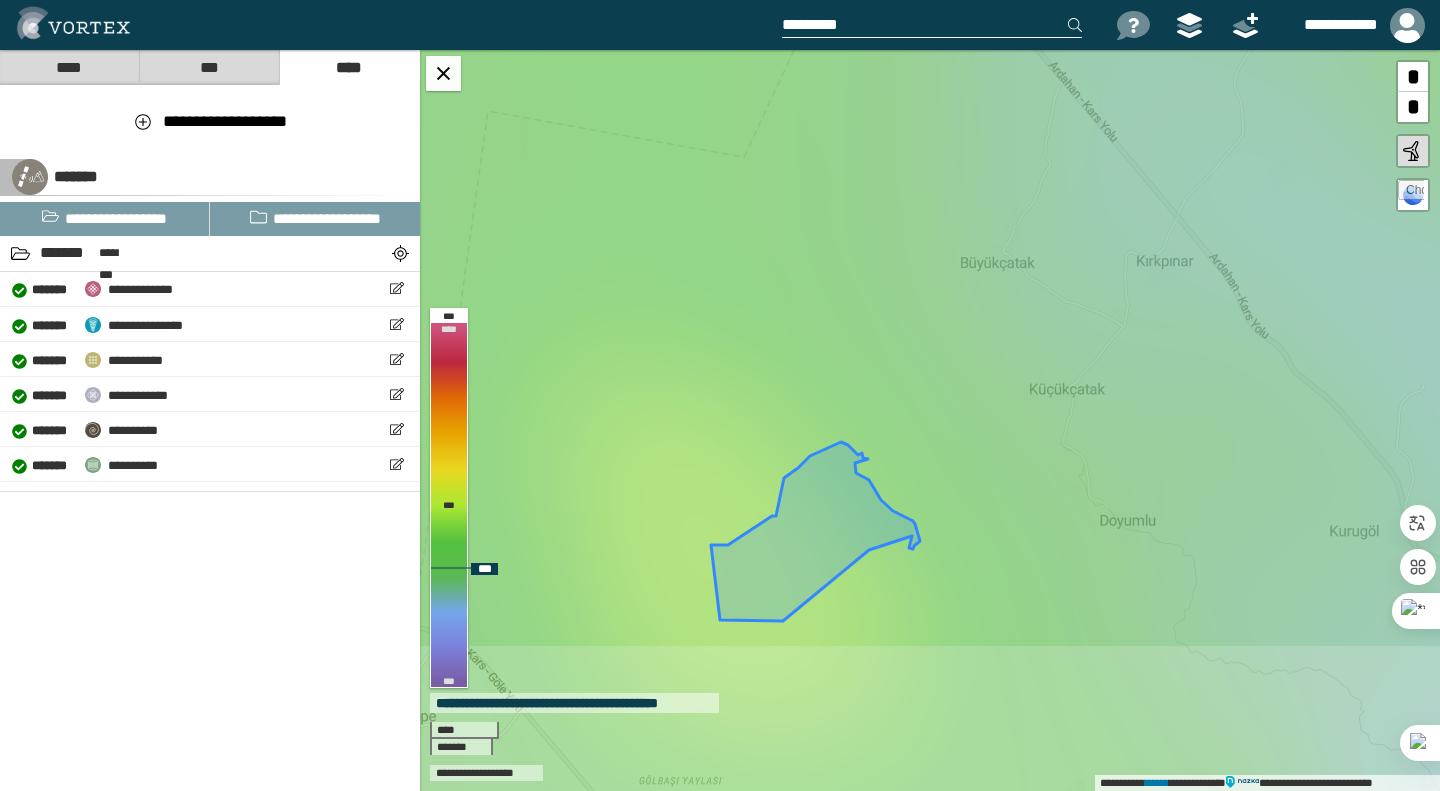 drag, startPoint x: 880, startPoint y: 479, endPoint x: 908, endPoint y: 312, distance: 169.33104 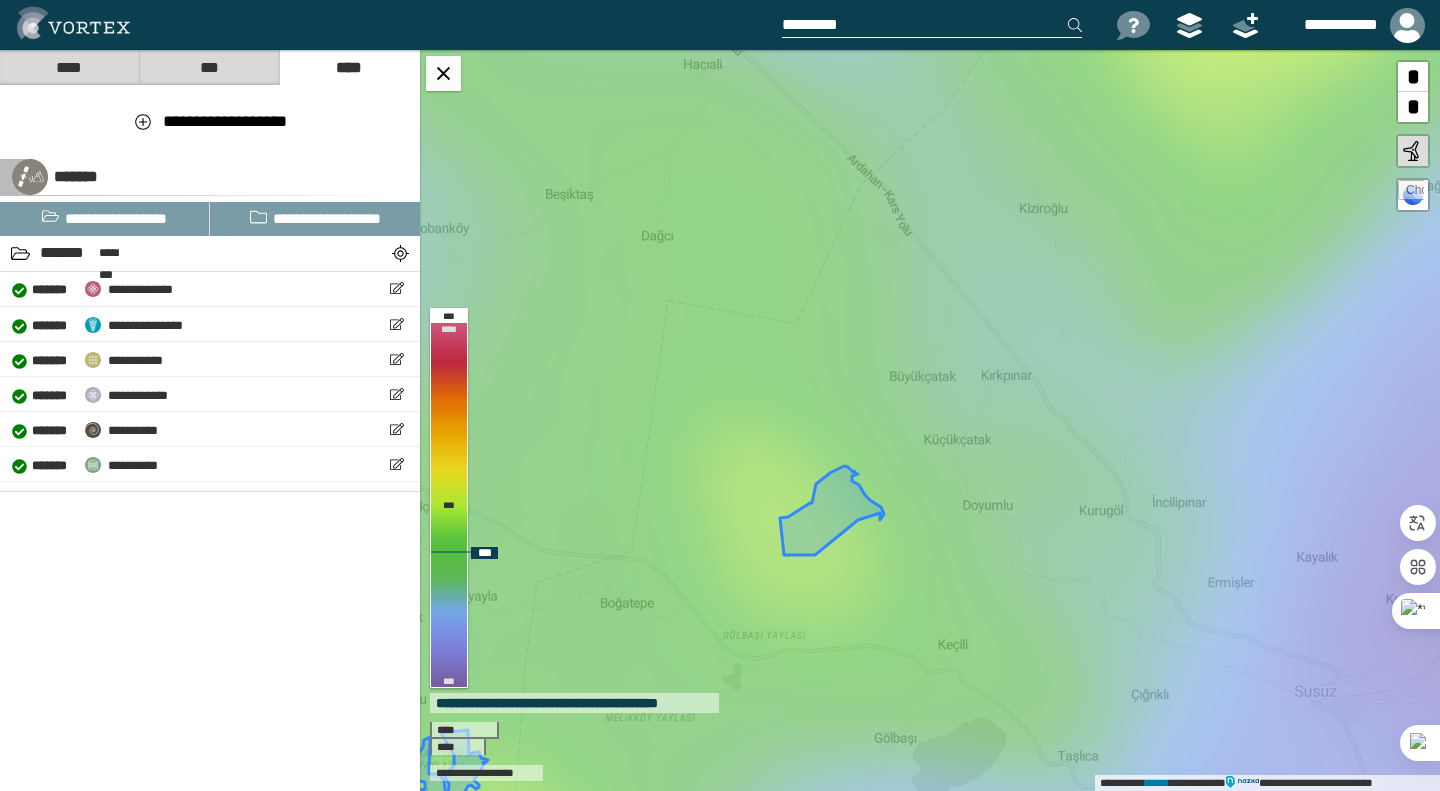 drag, startPoint x: 870, startPoint y: 347, endPoint x: 846, endPoint y: 412, distance: 69.289246 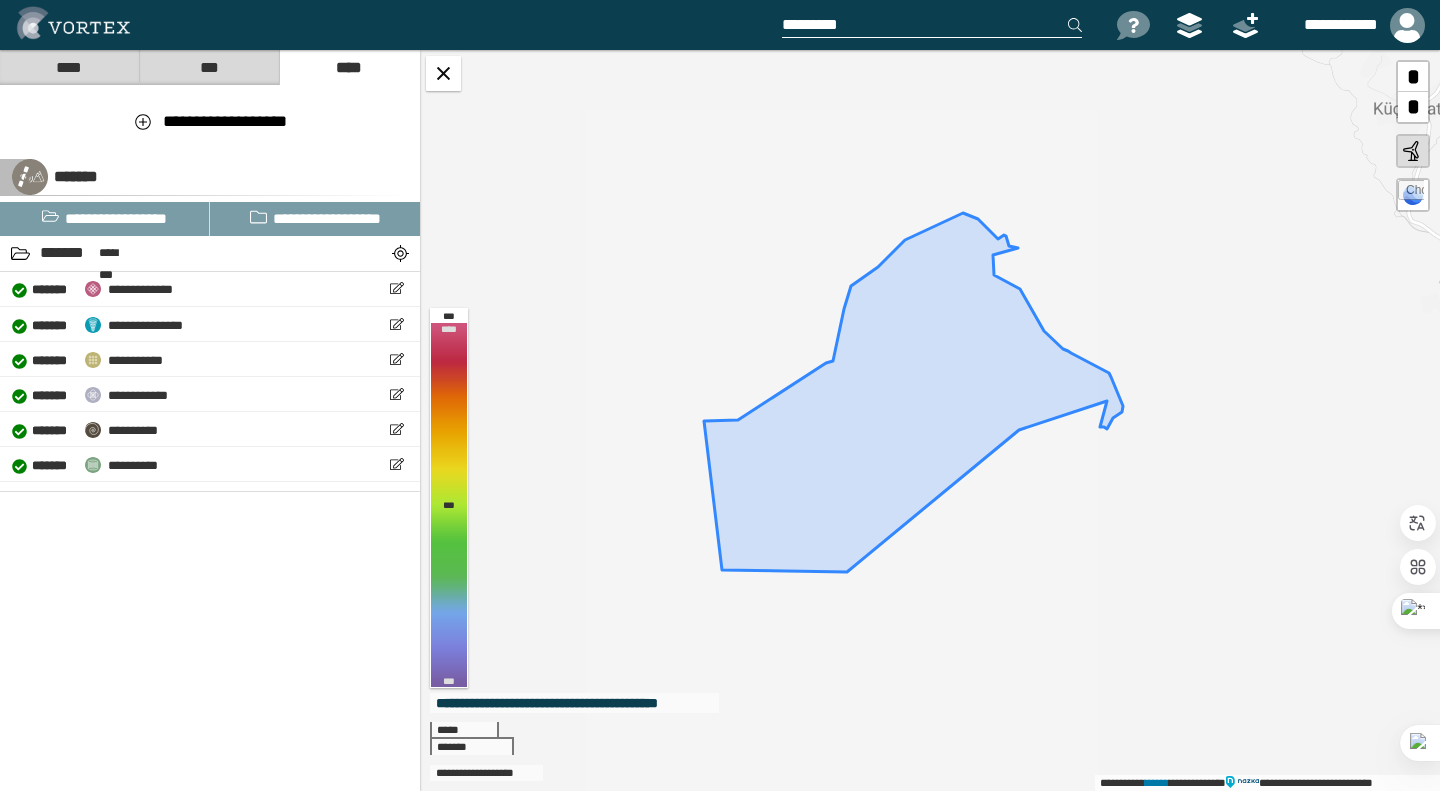 drag, startPoint x: 845, startPoint y: 584, endPoint x: 913, endPoint y: 536, distance: 83.23461 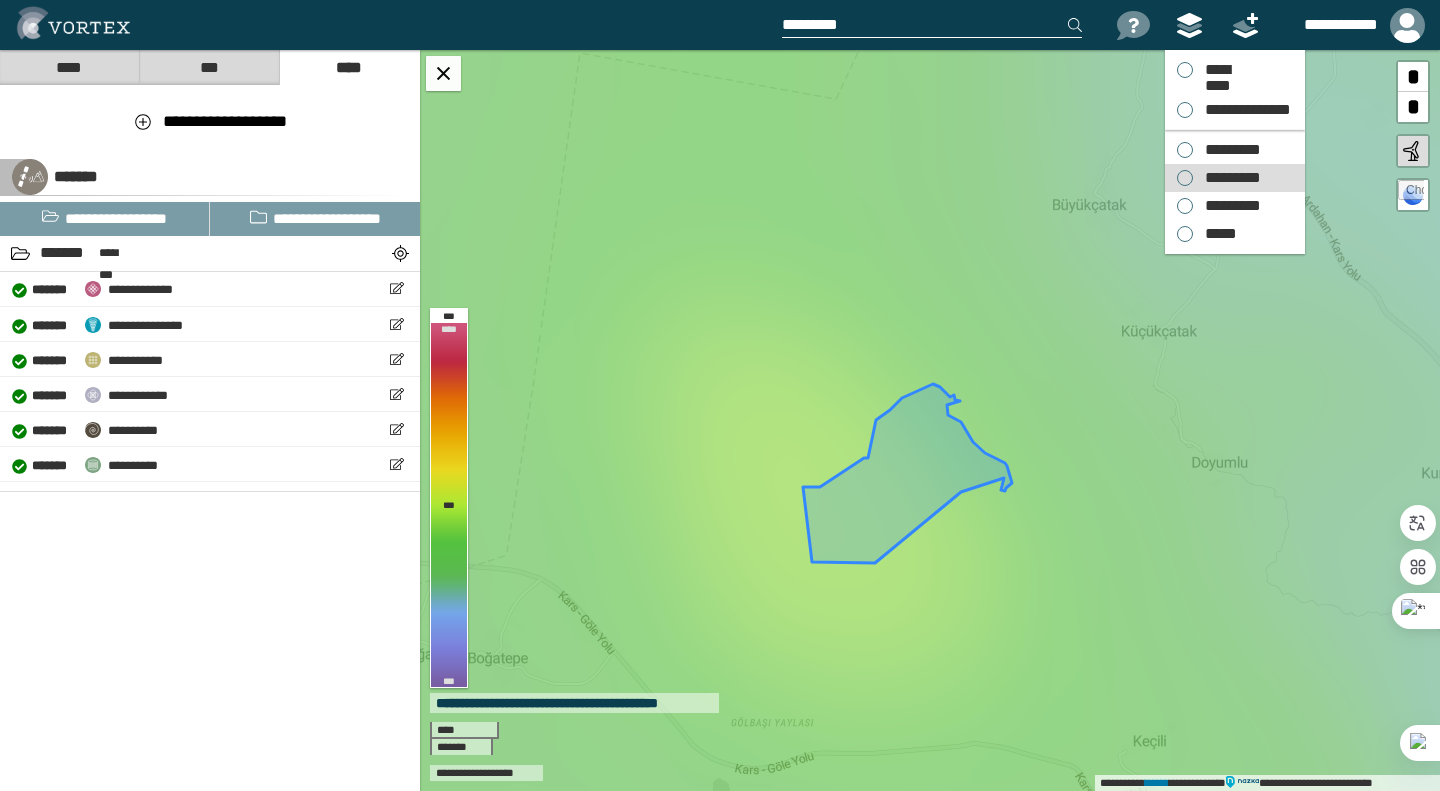 click on "*********" at bounding box center (1228, 178) 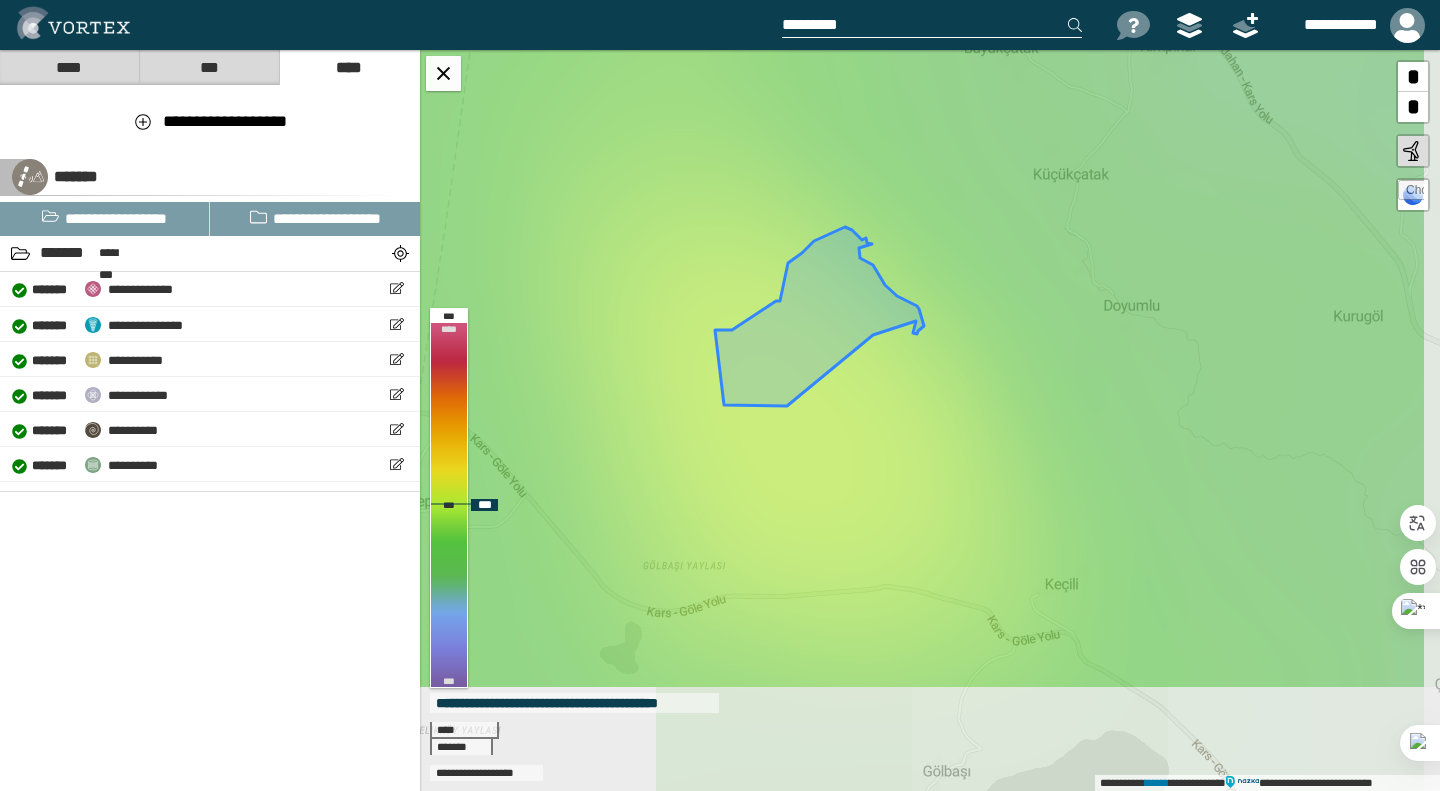 drag, startPoint x: 931, startPoint y: 646, endPoint x: 843, endPoint y: 489, distance: 179.98056 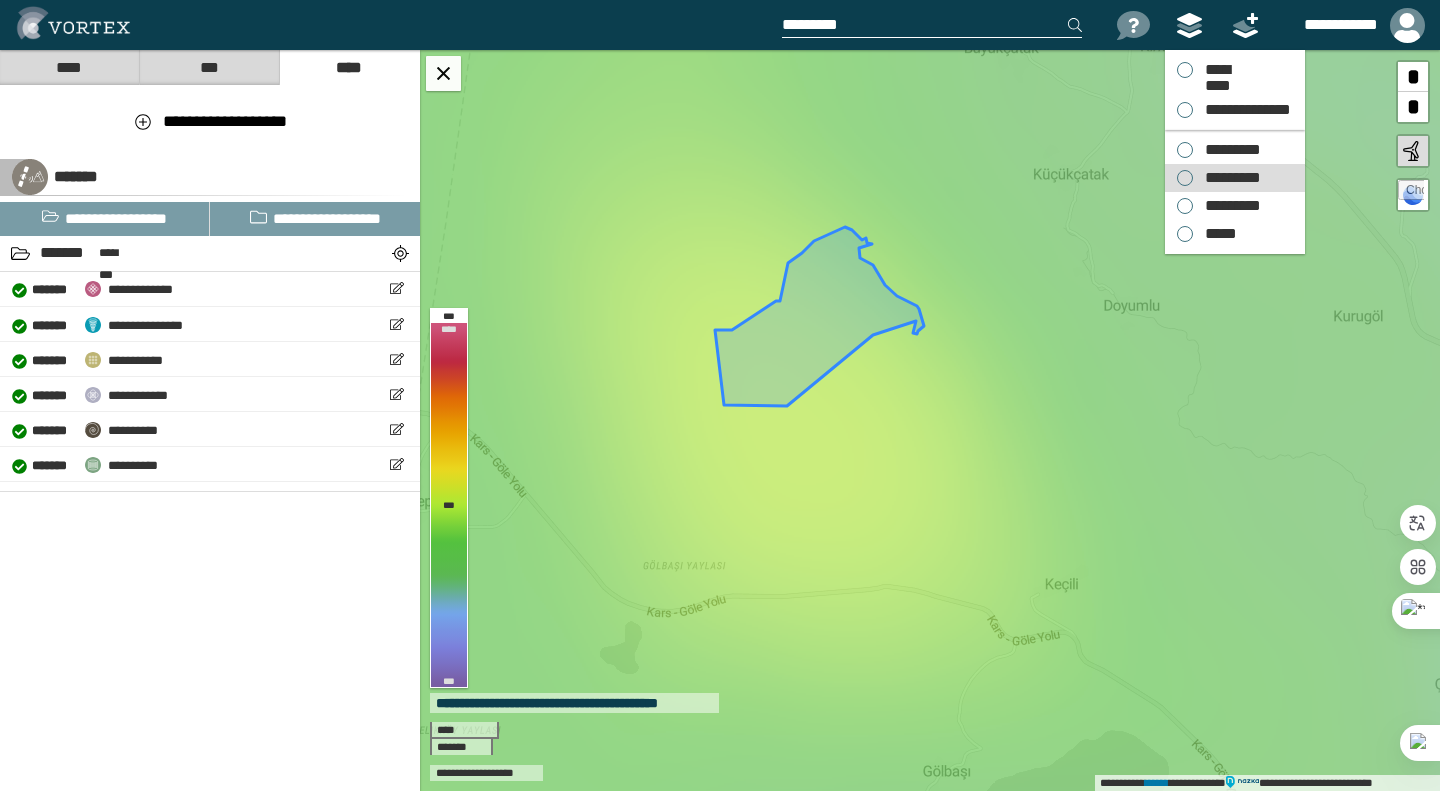 drag, startPoint x: 1209, startPoint y: 146, endPoint x: 1191, endPoint y: 152, distance: 18.973665 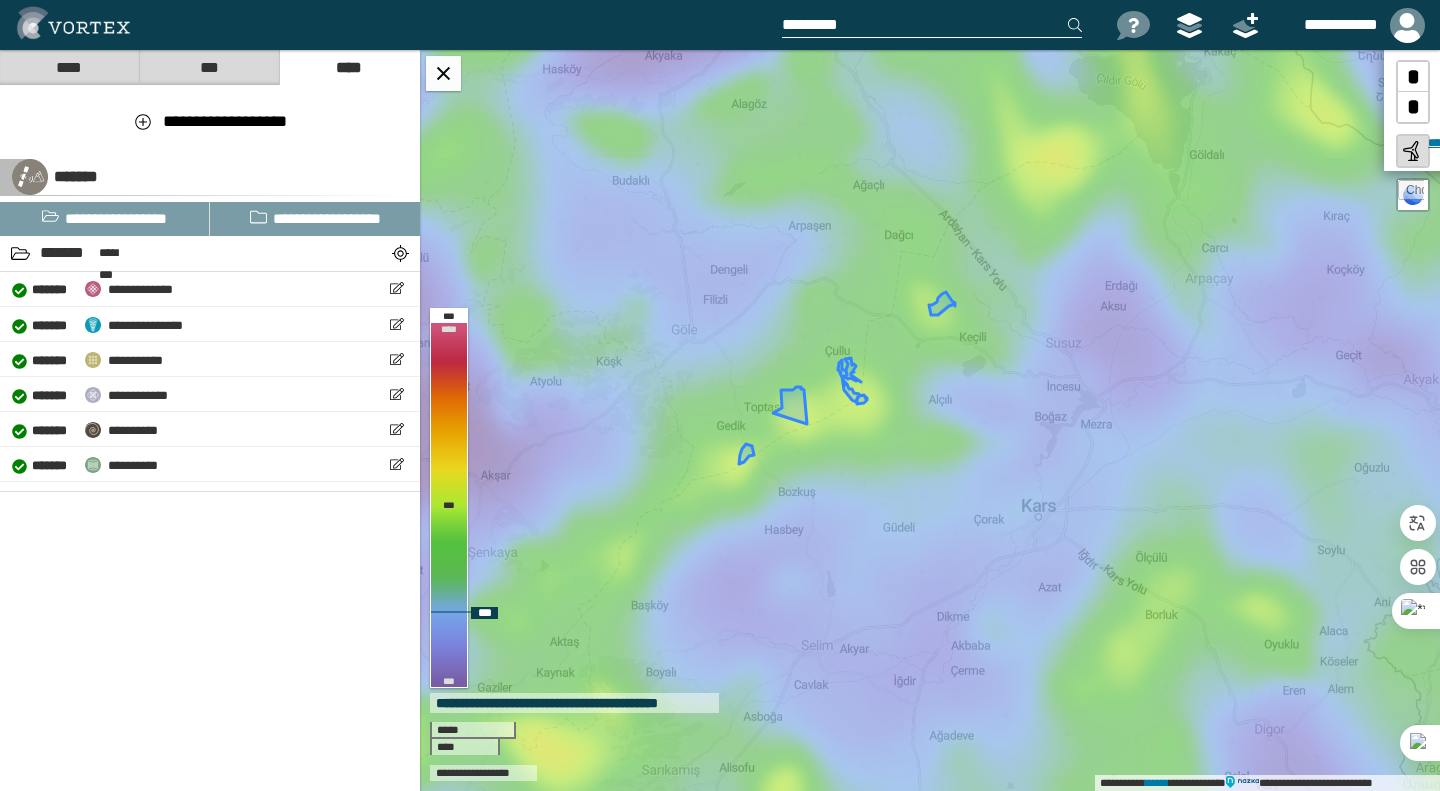 drag, startPoint x: 794, startPoint y: 490, endPoint x: 943, endPoint y: 409, distance: 169.59363 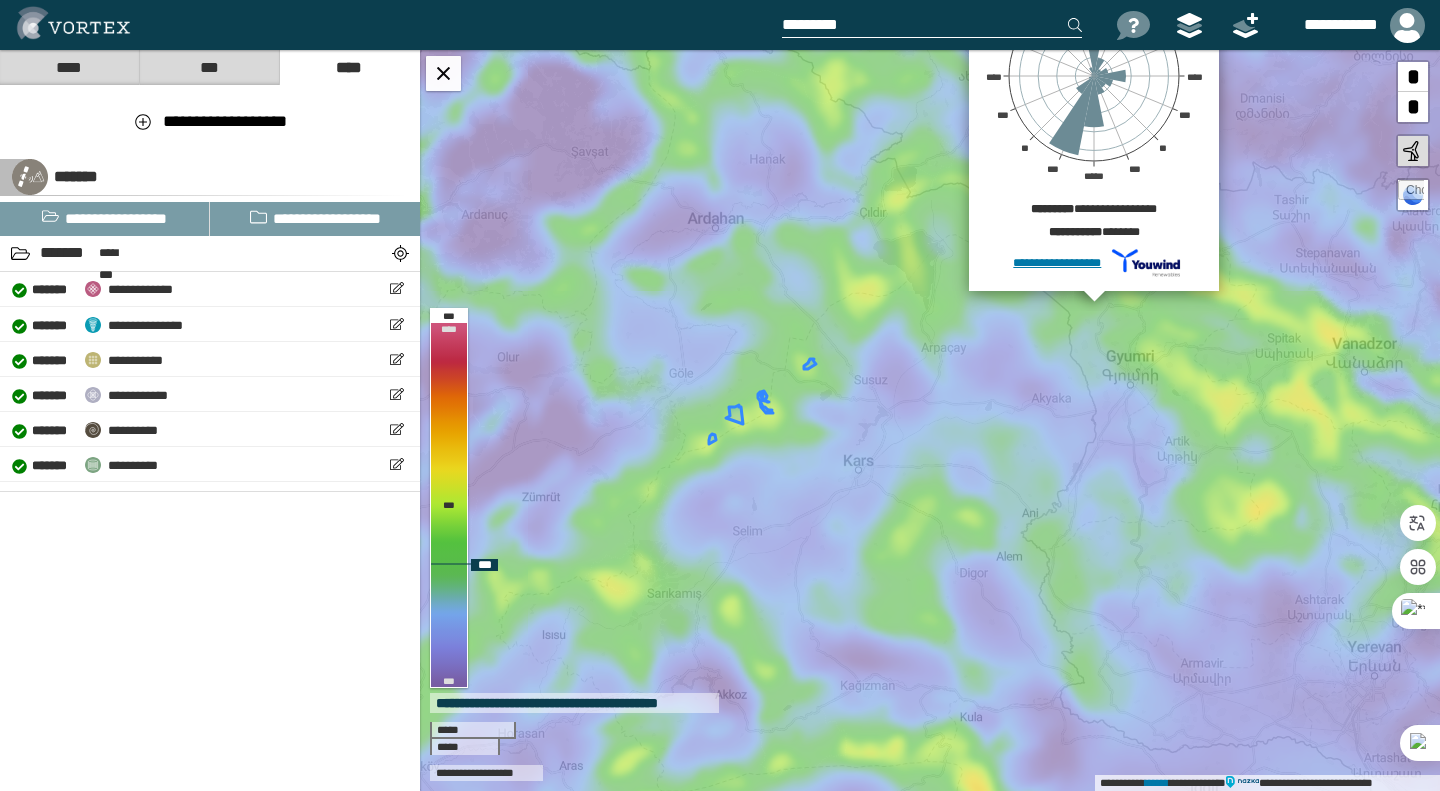 drag, startPoint x: 911, startPoint y: 305, endPoint x: 791, endPoint y: 429, distance: 172.55724 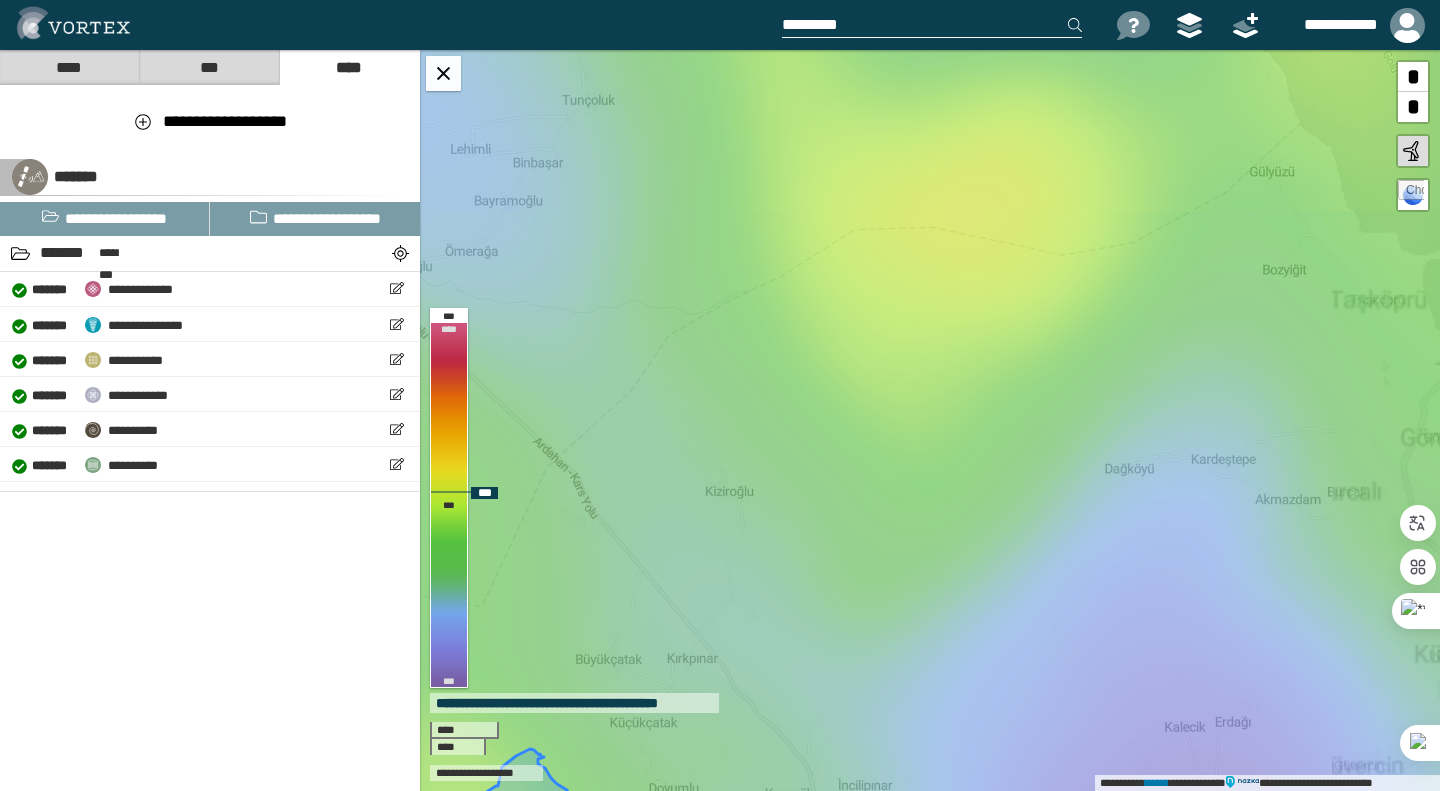 drag, startPoint x: 945, startPoint y: 144, endPoint x: 942, endPoint y: 283, distance: 139.03236 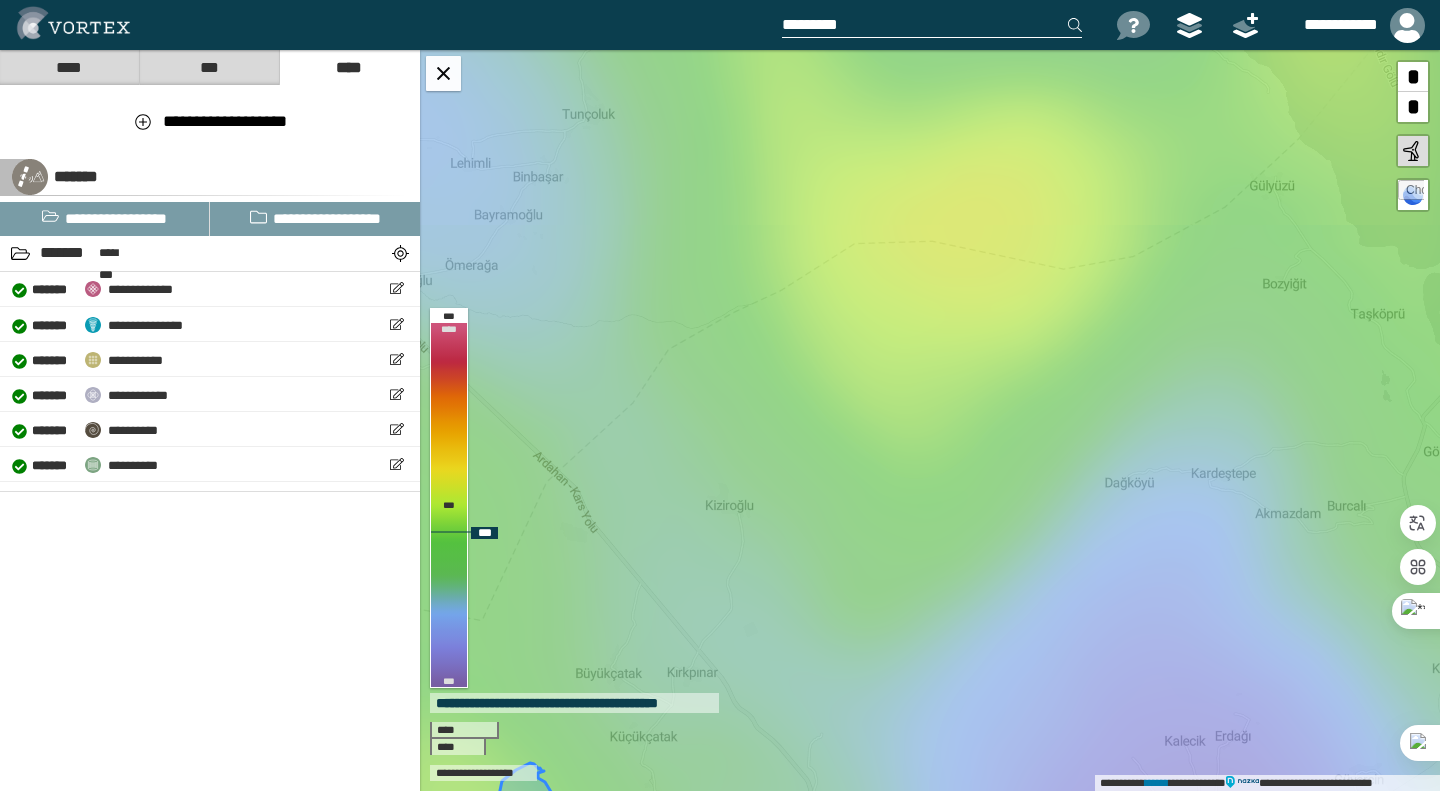 click at bounding box center (1411, 193) 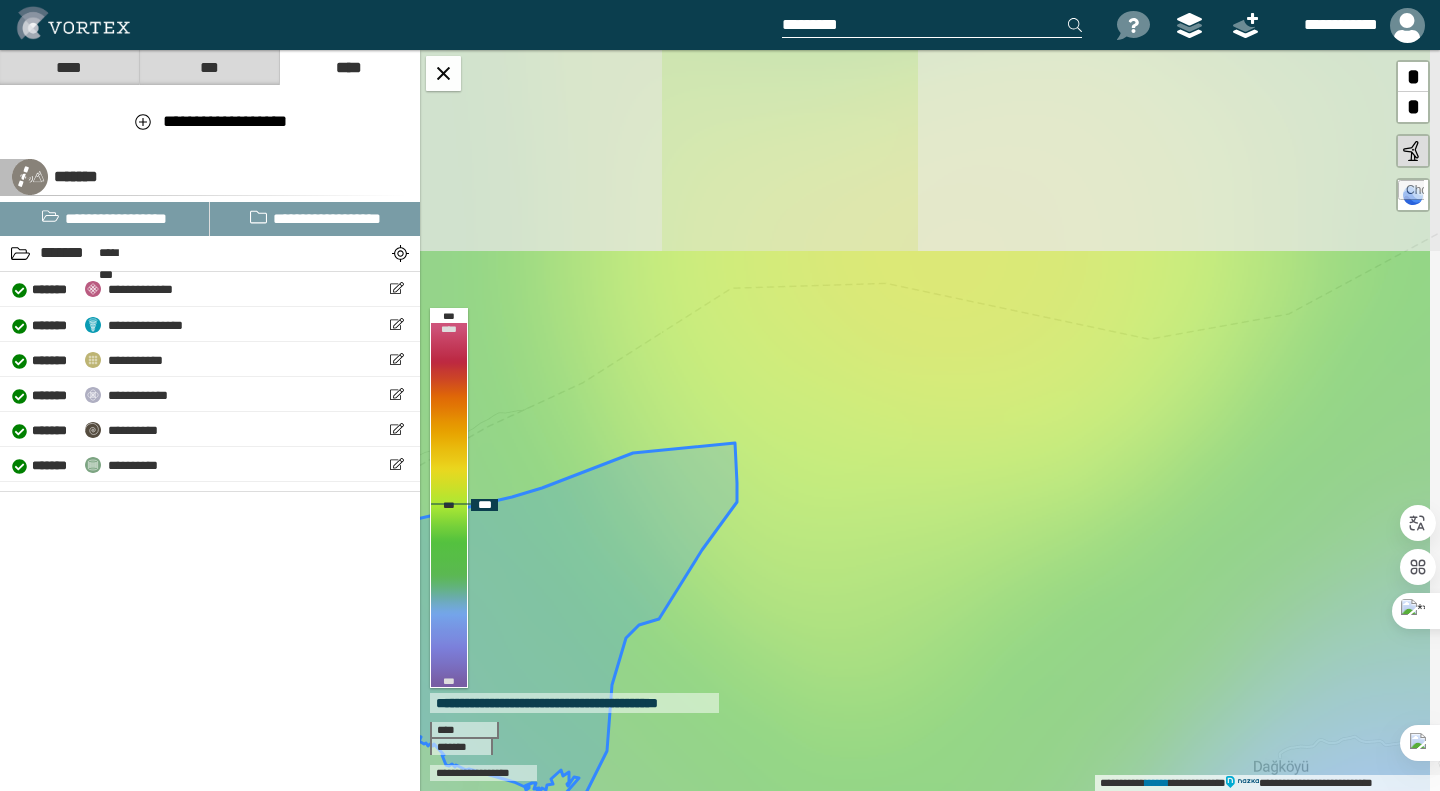 drag, startPoint x: 1010, startPoint y: 334, endPoint x: 868, endPoint y: 467, distance: 194.55847 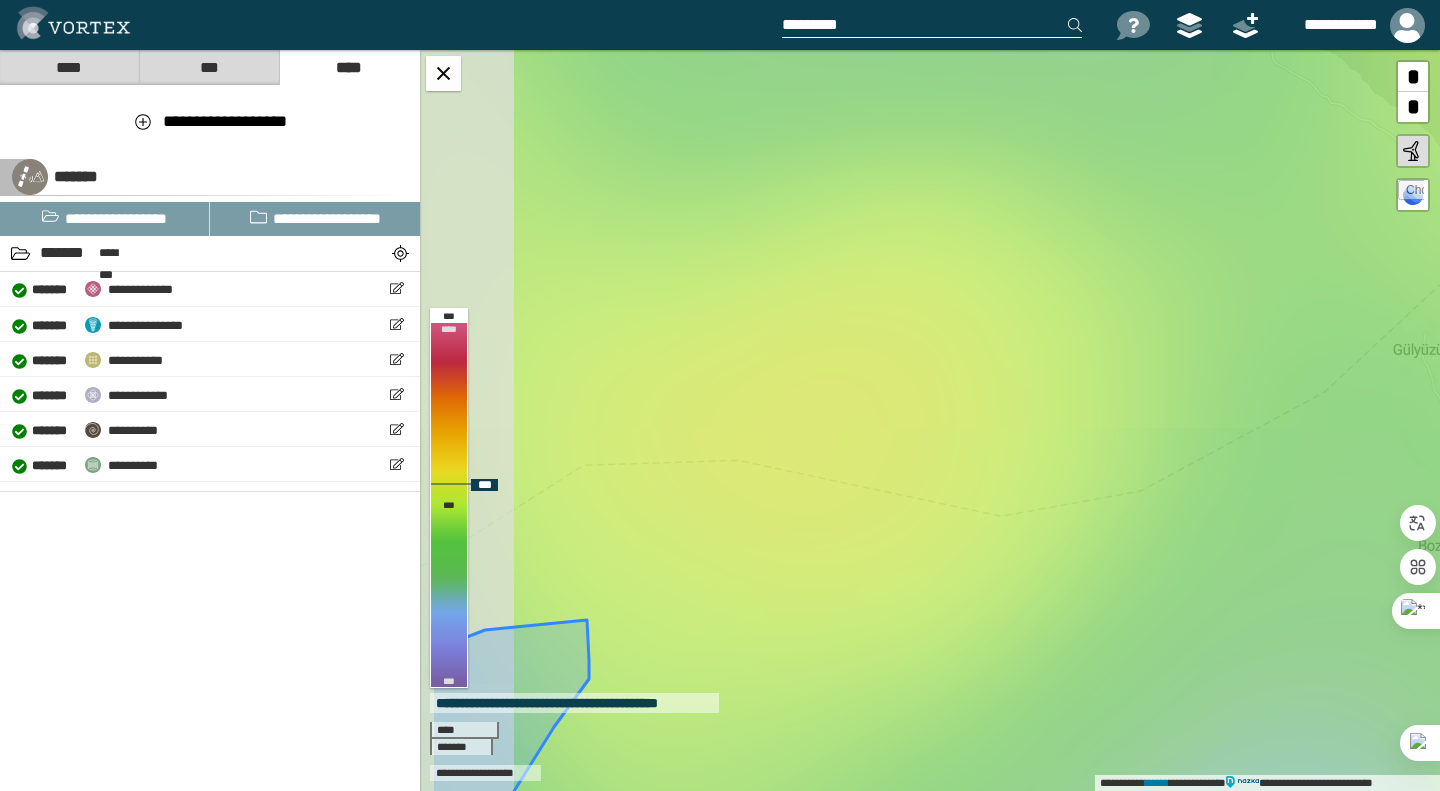 drag, startPoint x: 744, startPoint y: 380, endPoint x: 846, endPoint y: 424, distance: 111.085556 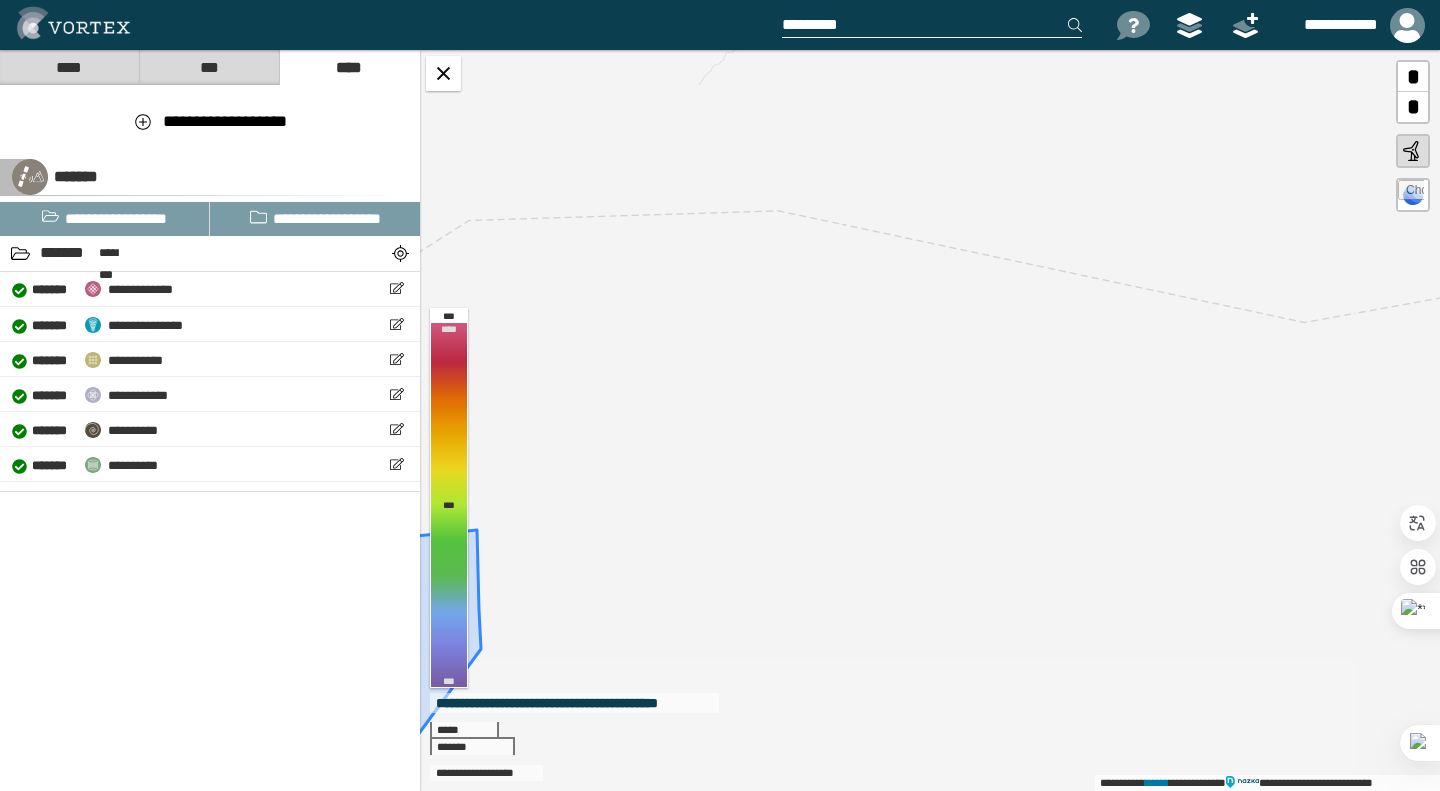 click on "**********" at bounding box center [930, 420] 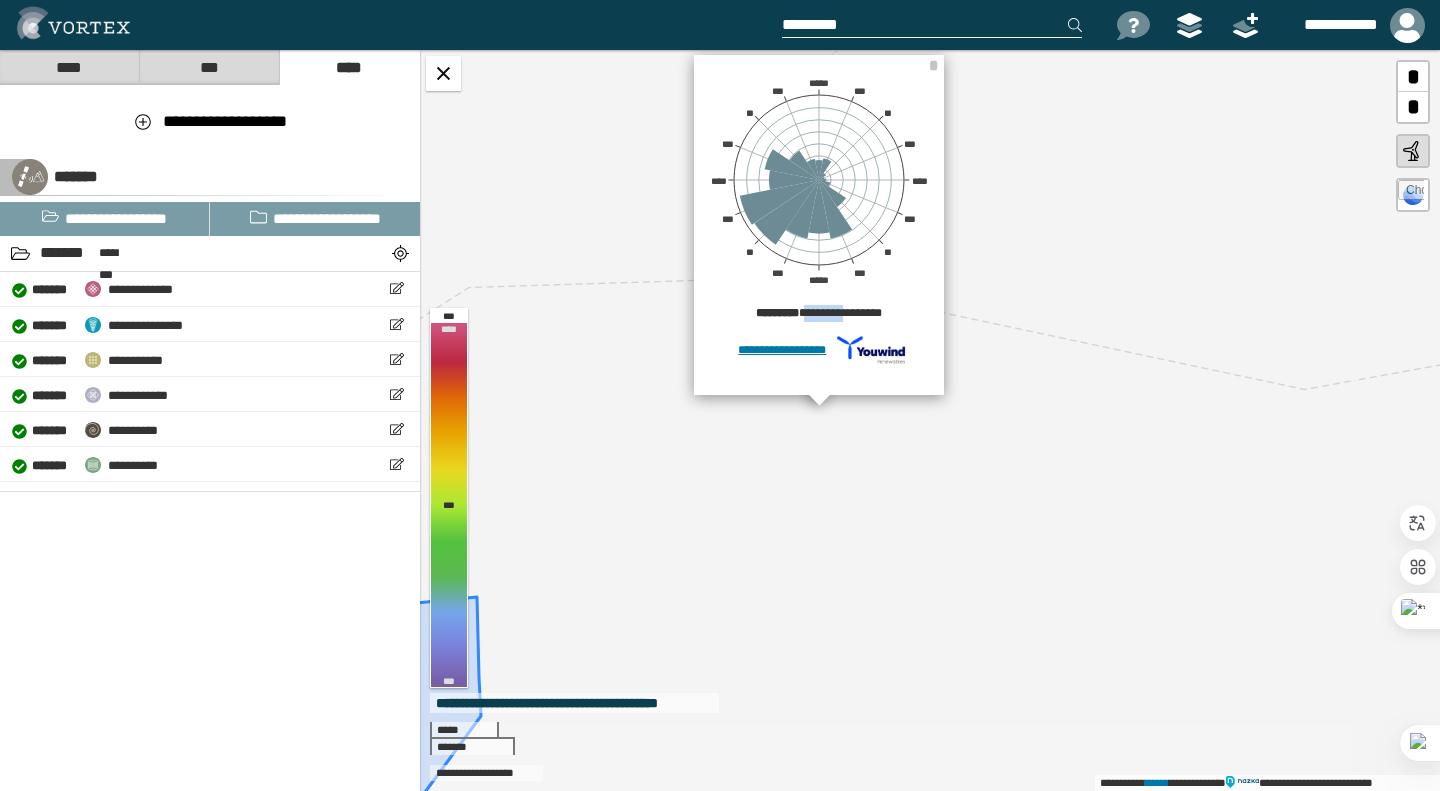 drag, startPoint x: 842, startPoint y: 310, endPoint x: 800, endPoint y: 316, distance: 42.426407 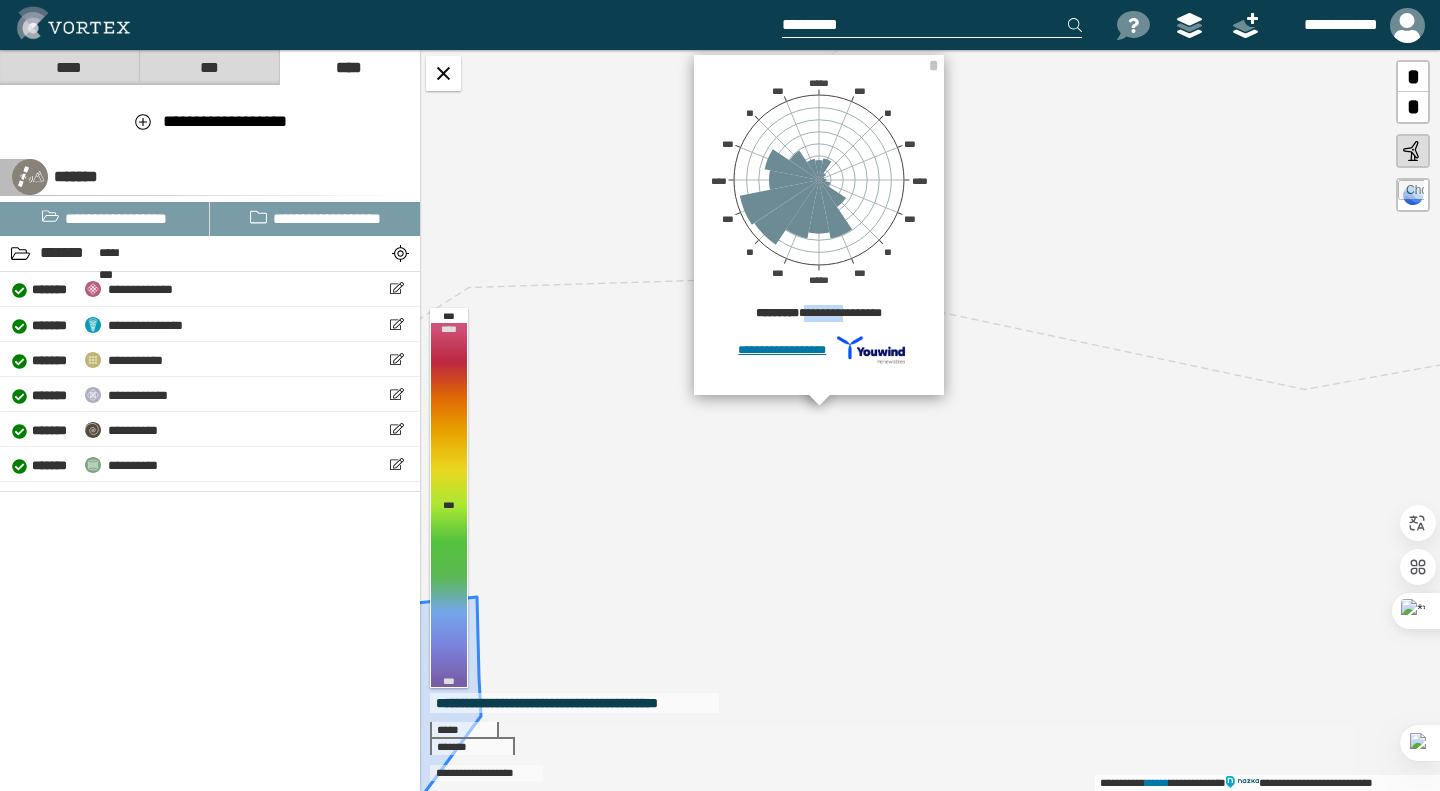 click on "**********" at bounding box center (819, 316) 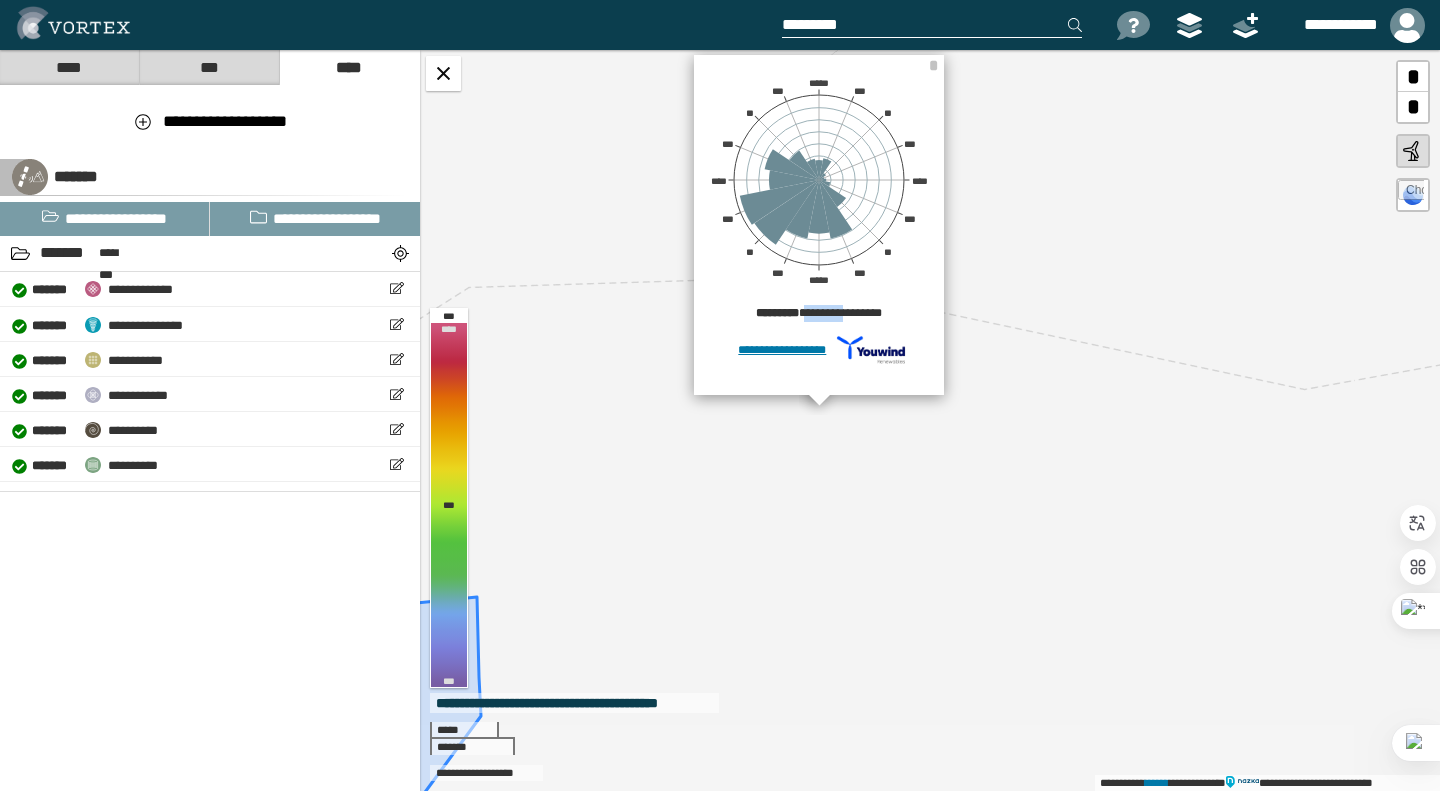 copy on "********" 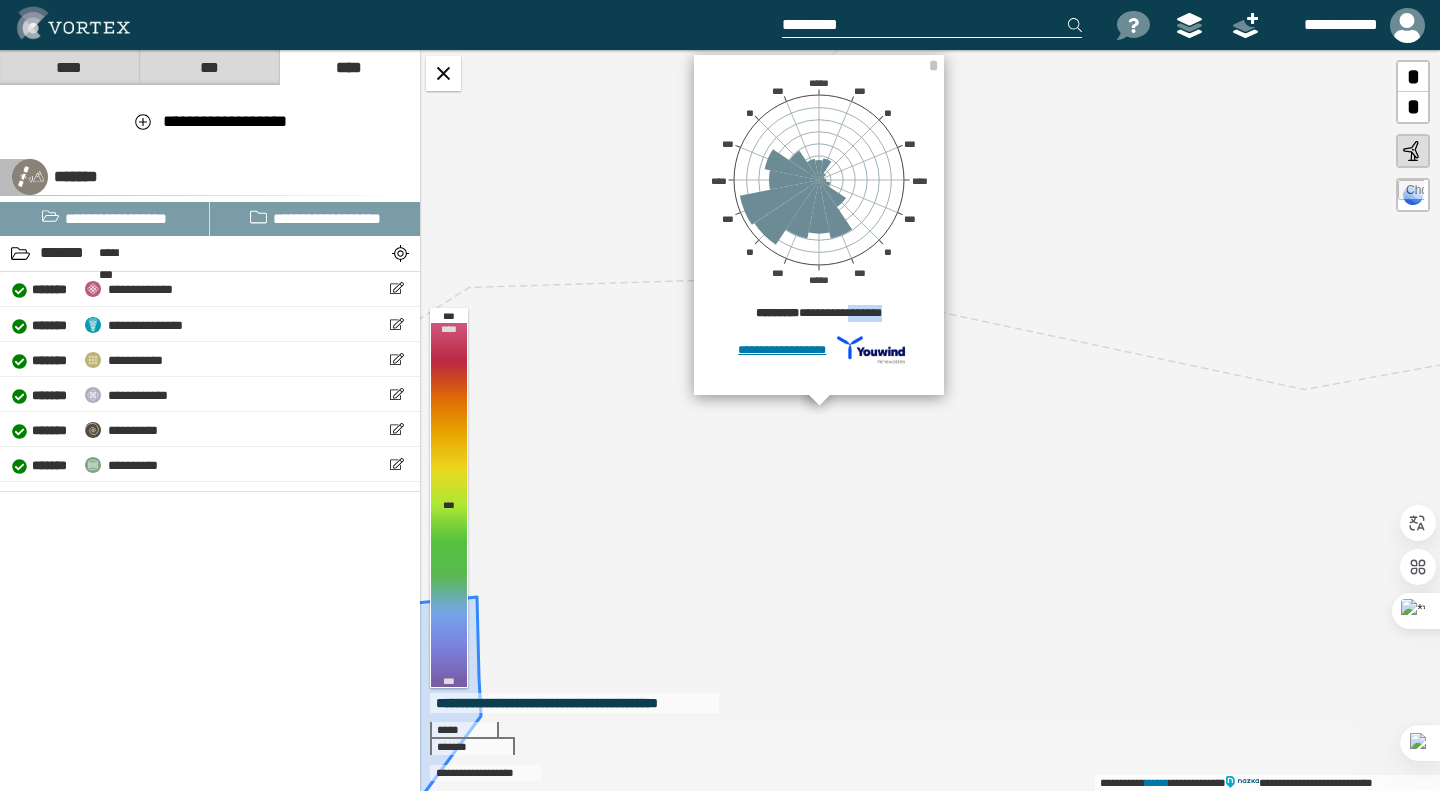 drag, startPoint x: 891, startPoint y: 317, endPoint x: 847, endPoint y: 313, distance: 44.181442 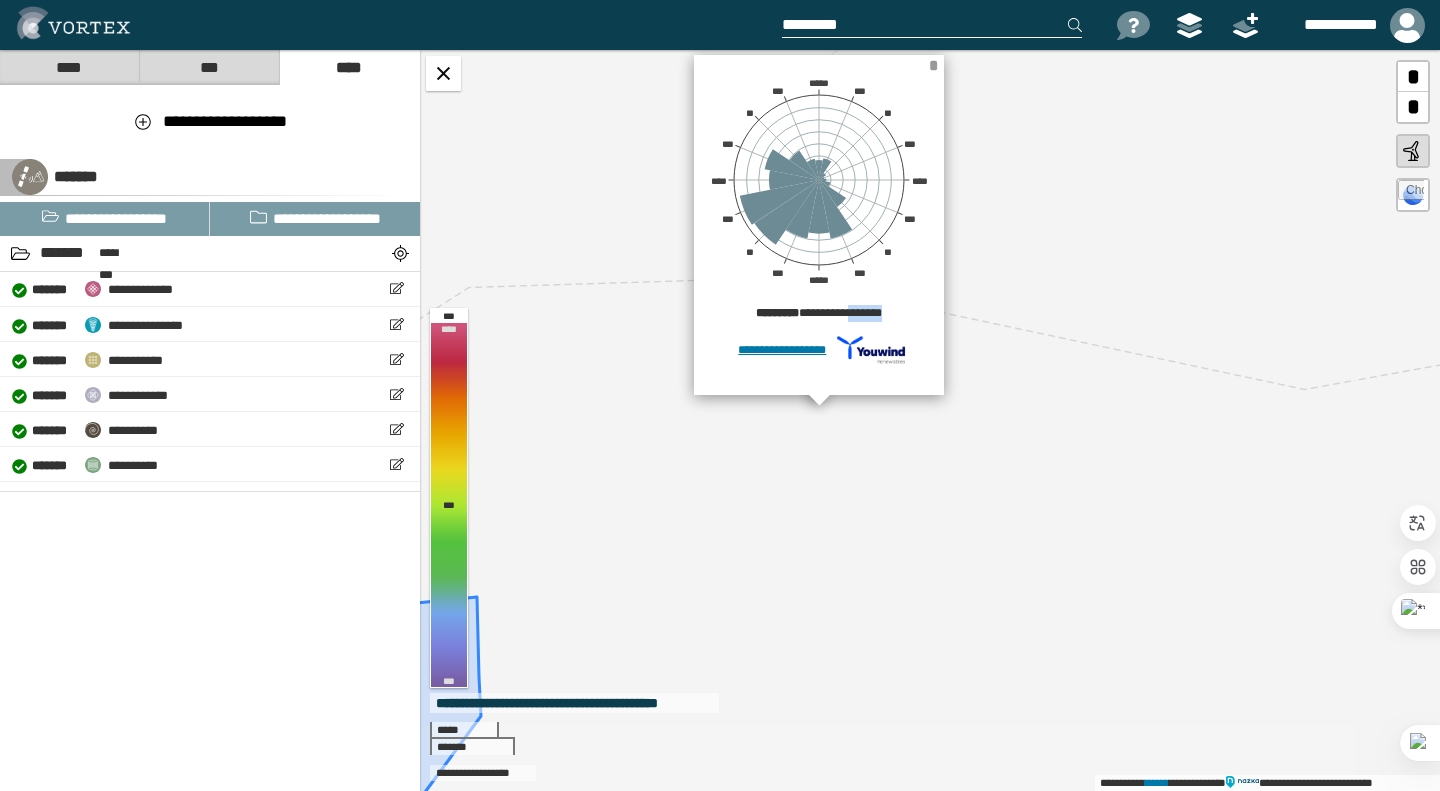 click on "*" at bounding box center (933, 65) 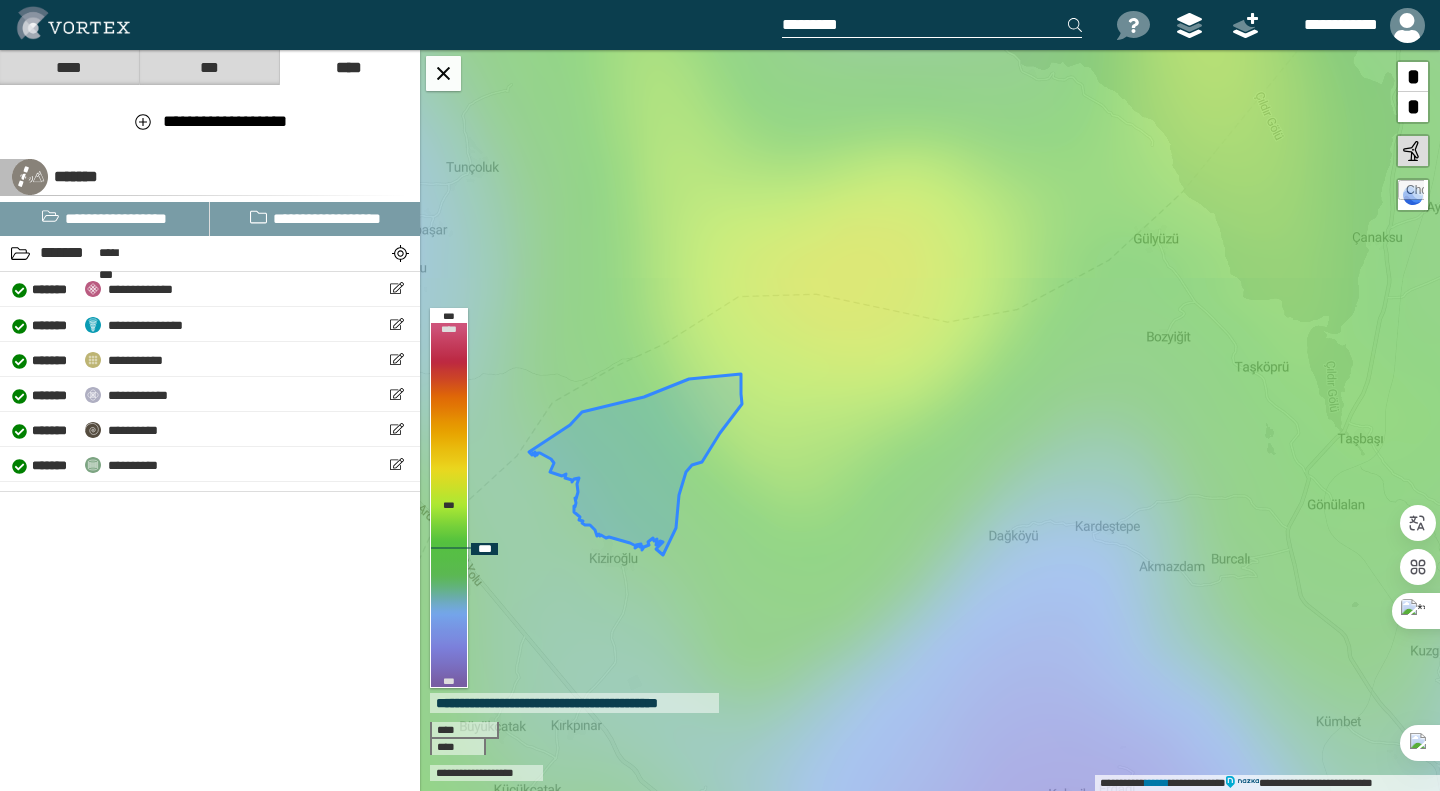 click at bounding box center [1411, 193] 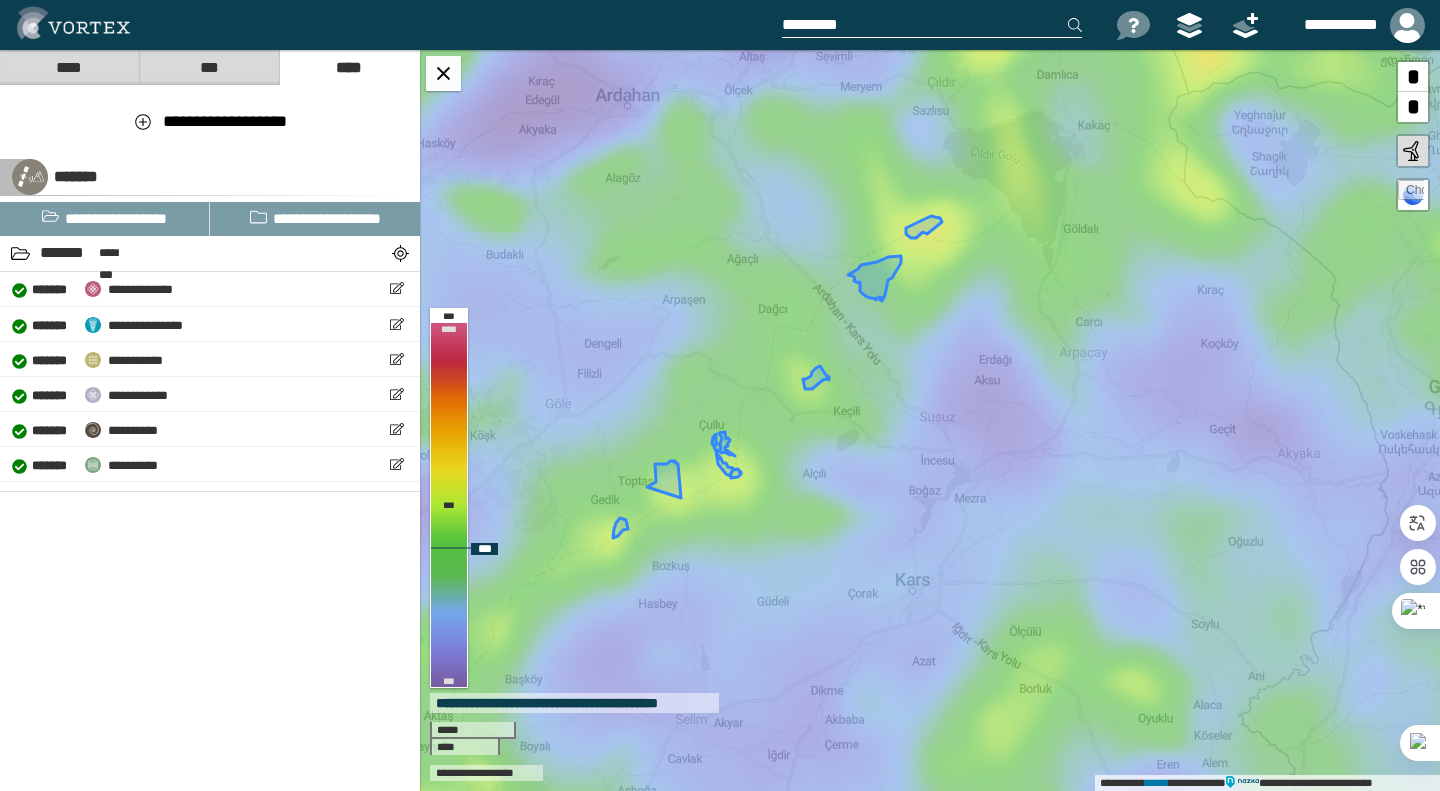drag, startPoint x: 976, startPoint y: 225, endPoint x: 838, endPoint y: 387, distance: 212.80977 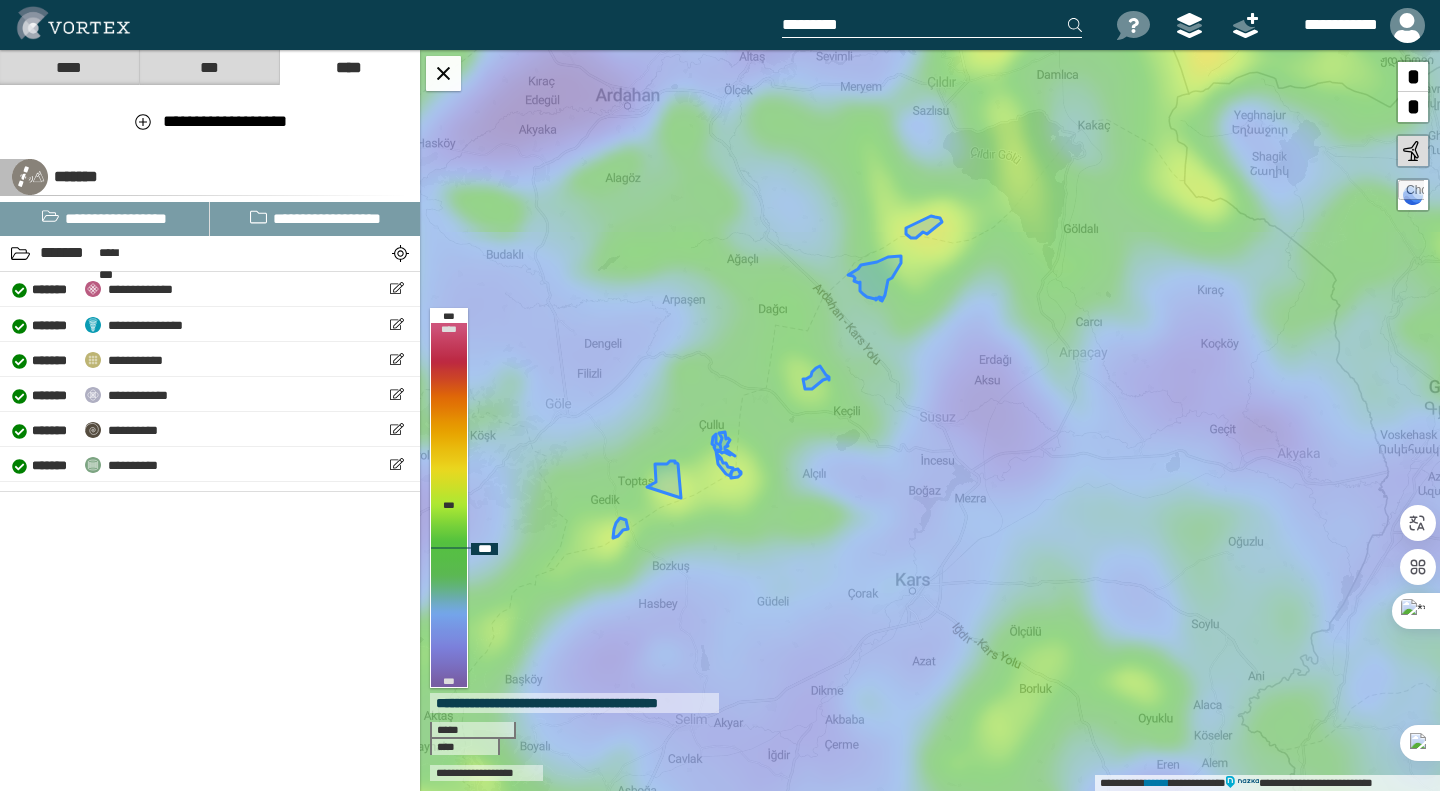 click on "**********" at bounding box center (930, 420) 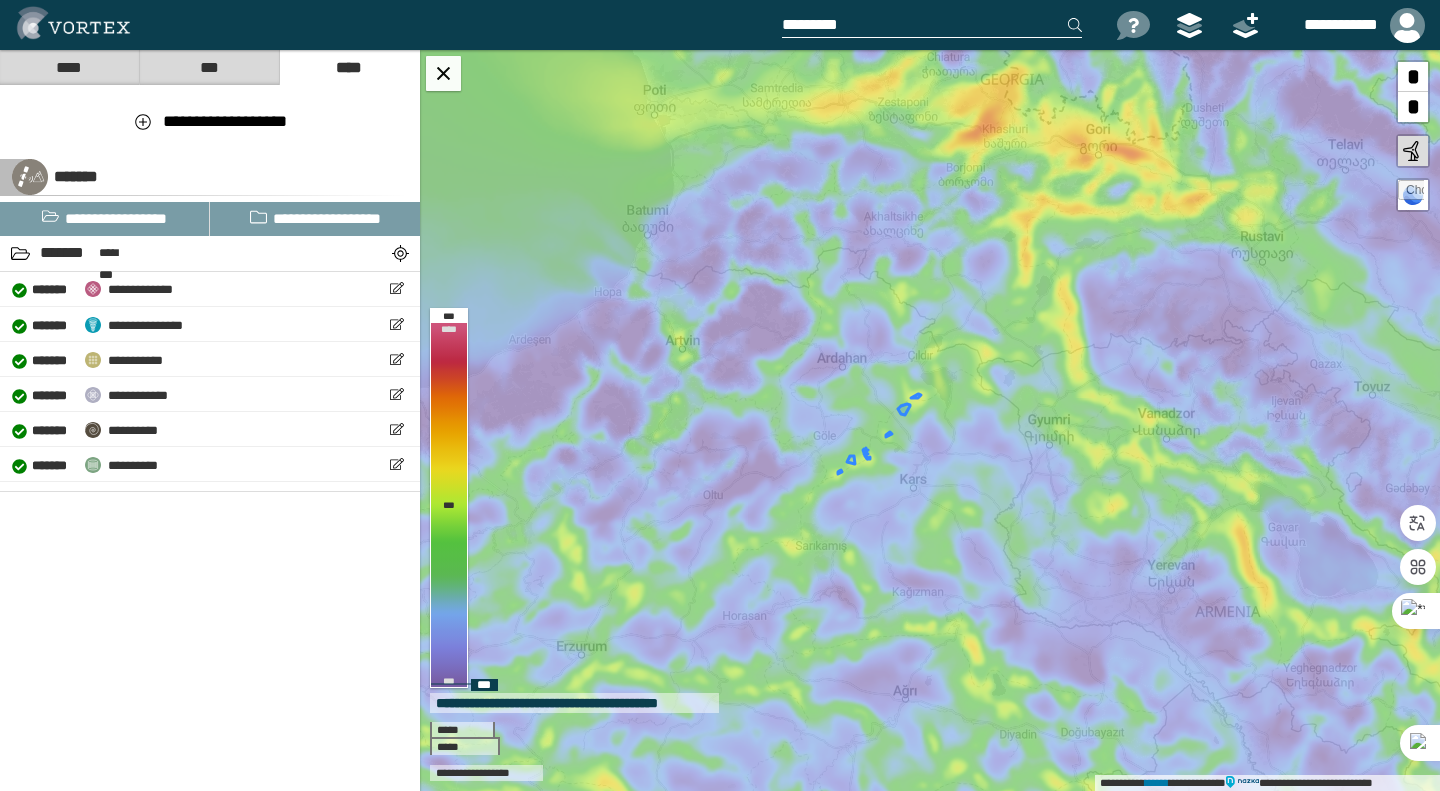 click at bounding box center [1413, 195] 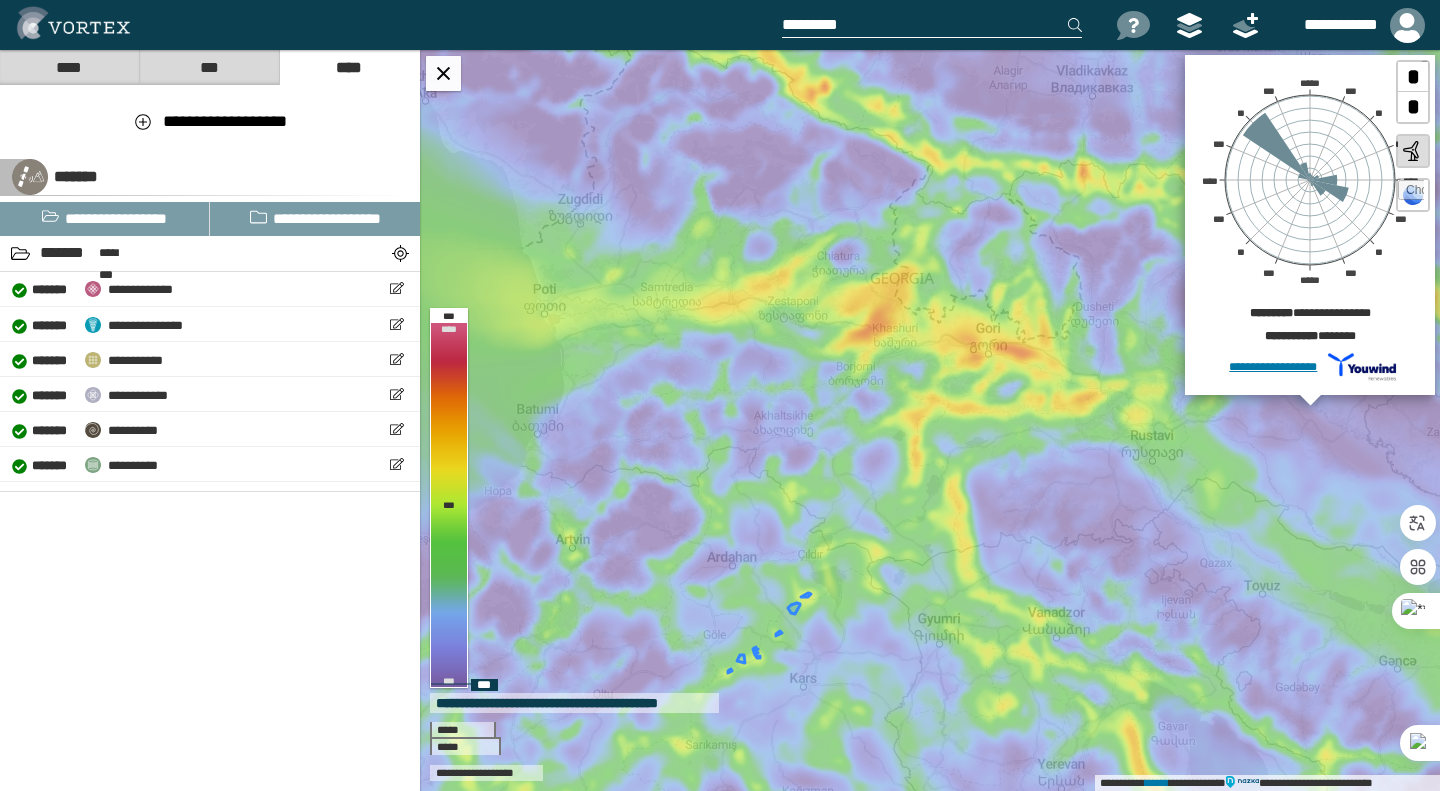 click at bounding box center [1411, 193] 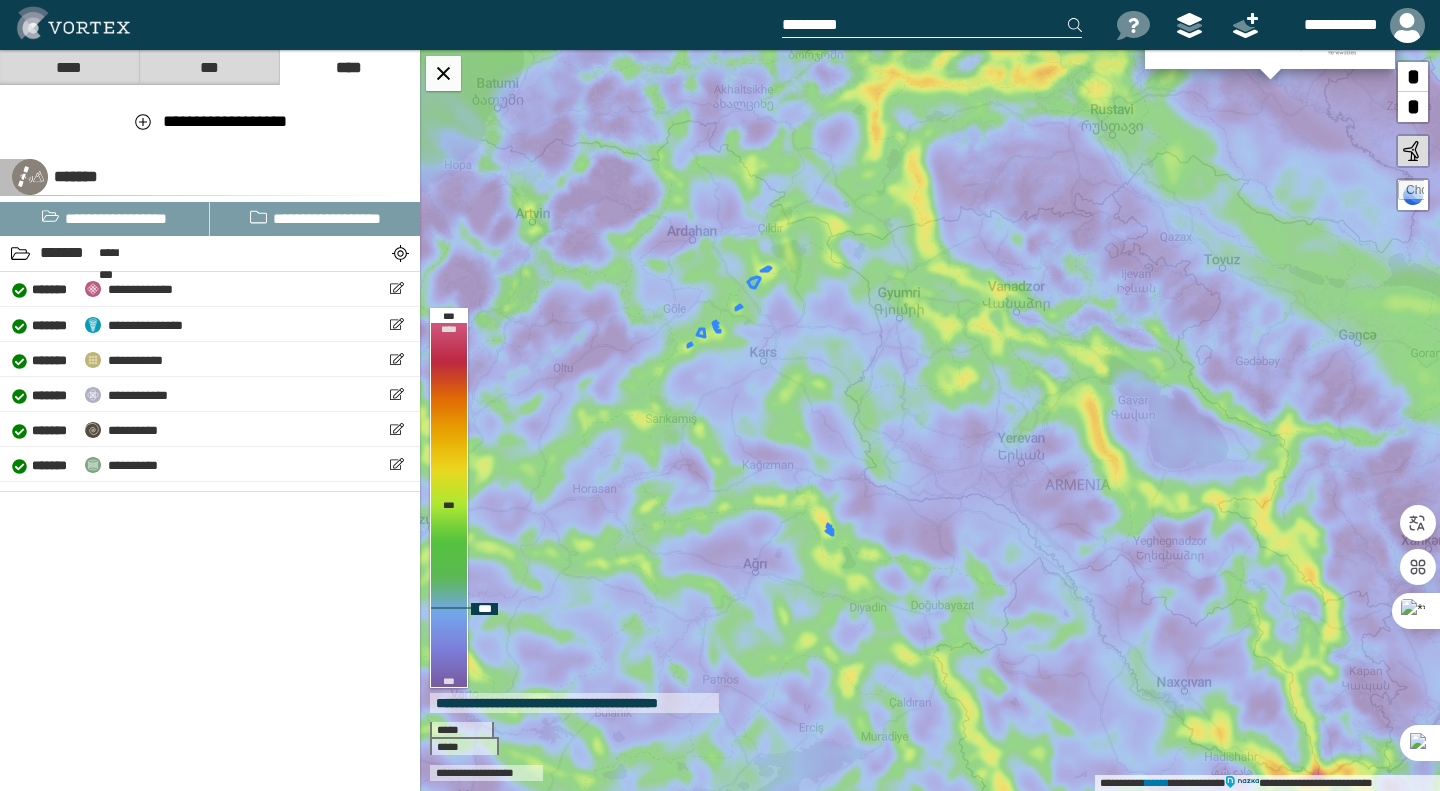 drag, startPoint x: 811, startPoint y: 390, endPoint x: 763, endPoint y: 482, distance: 103.768974 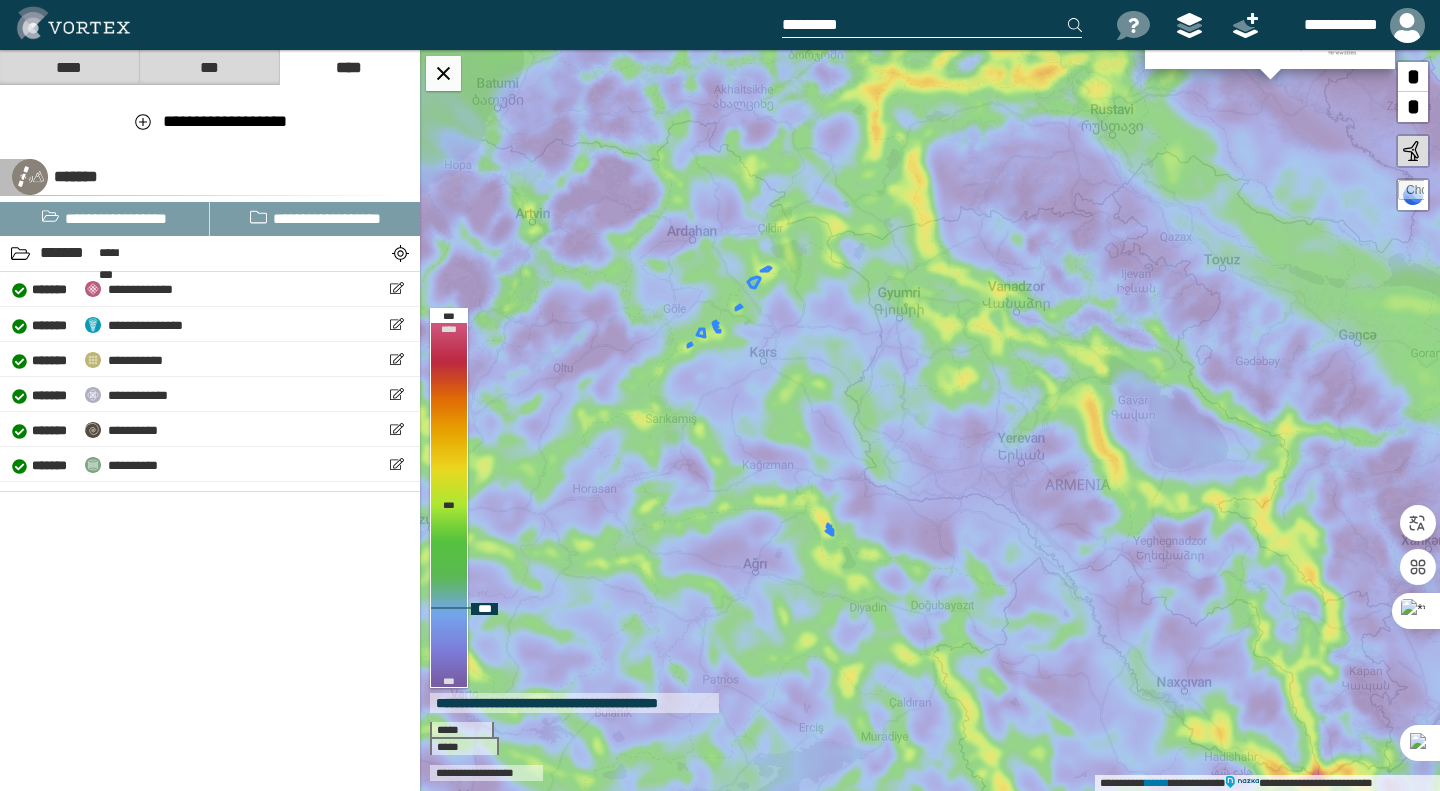 click on "**********" at bounding box center (930, 420) 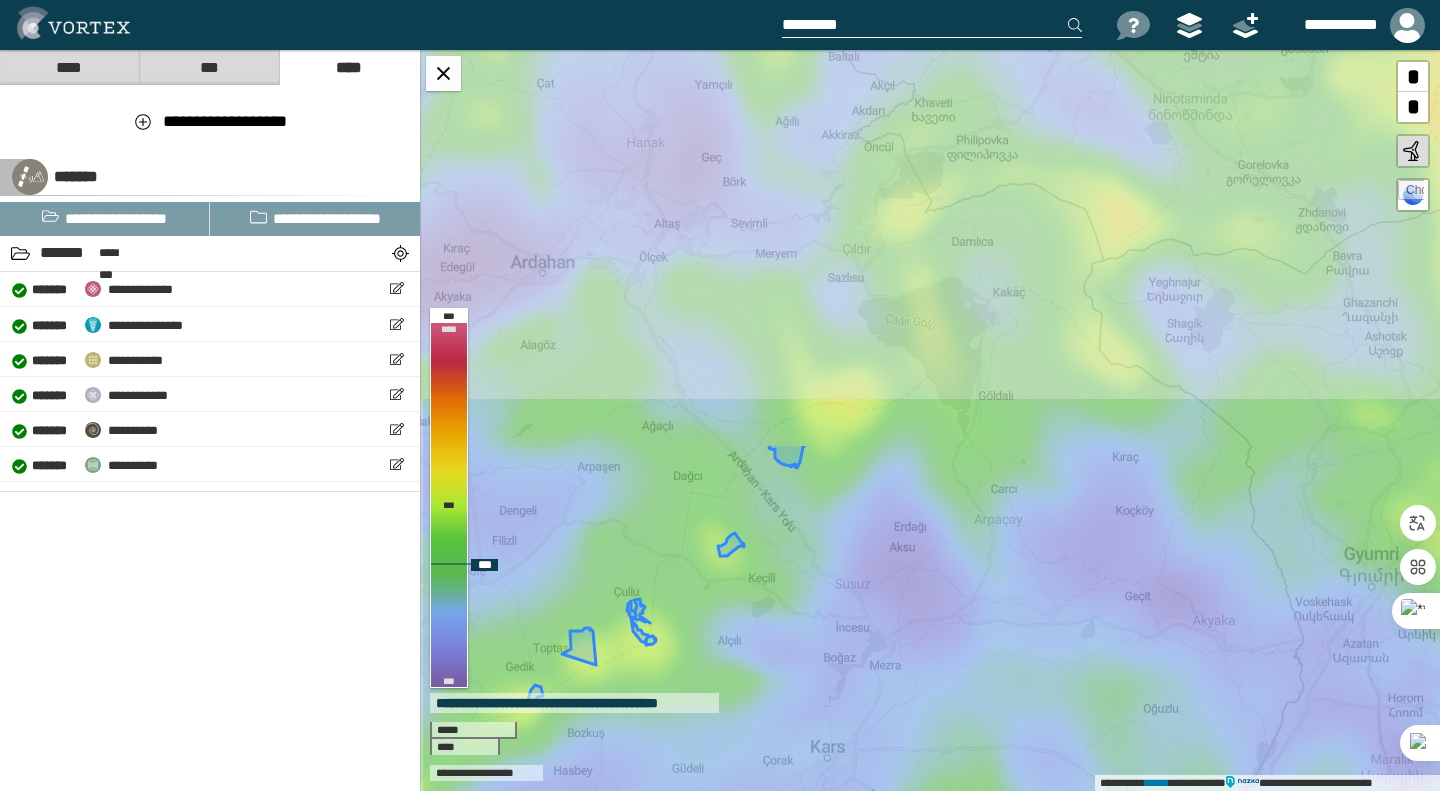 drag, startPoint x: 696, startPoint y: 155, endPoint x: 759, endPoint y: 593, distance: 442.50763 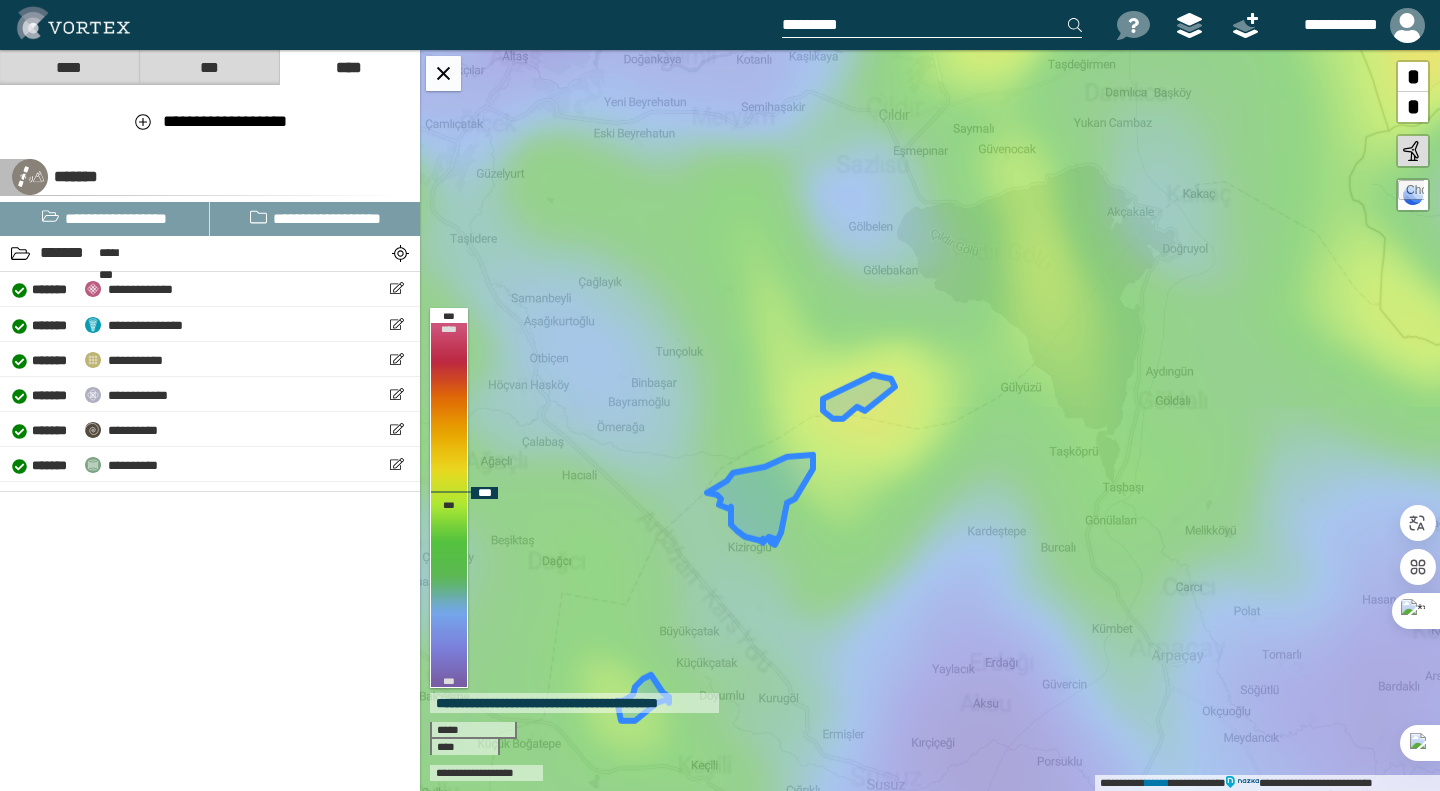 click at bounding box center (859, 397) 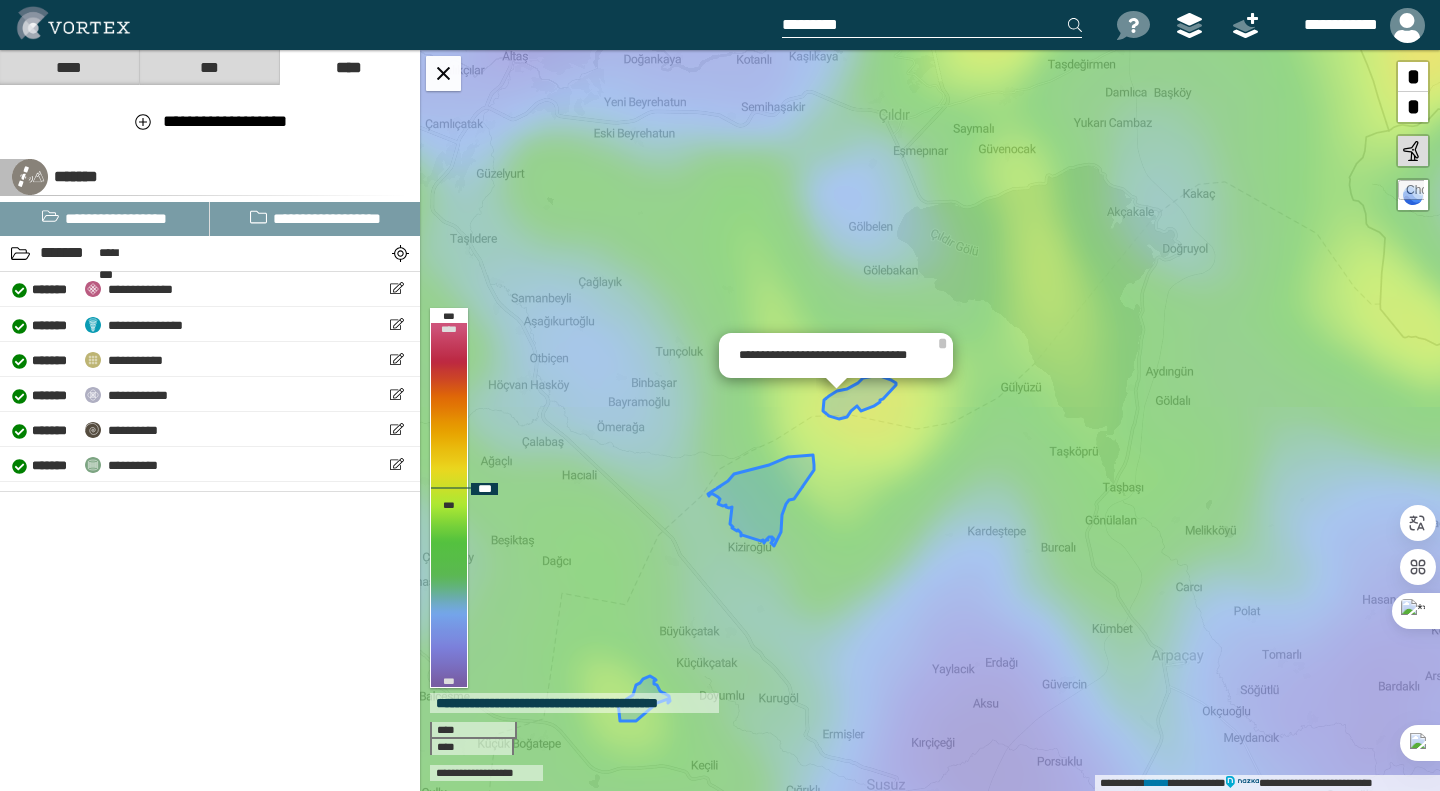 click at bounding box center [859, 397] 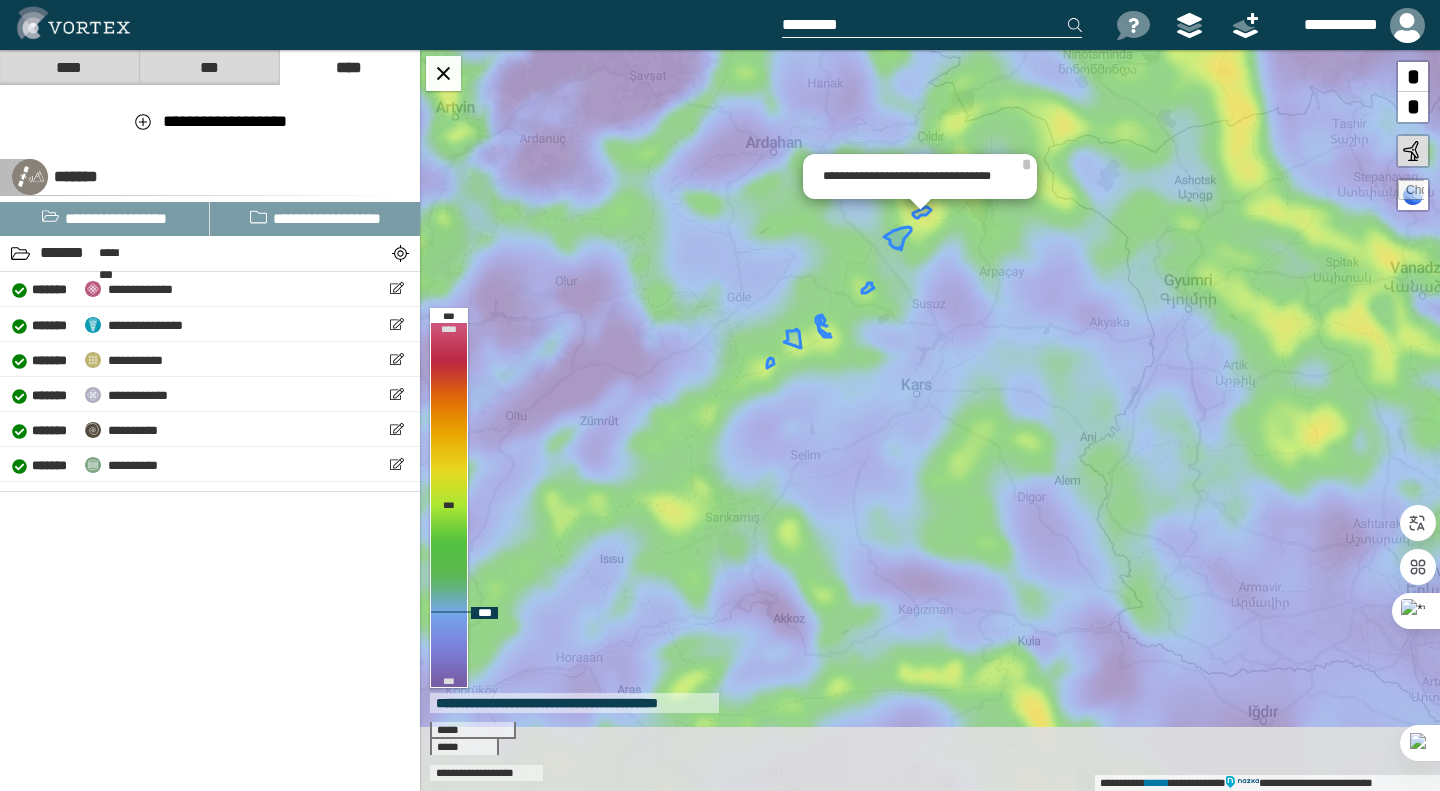 drag, startPoint x: 881, startPoint y: 629, endPoint x: 877, endPoint y: 388, distance: 241.03319 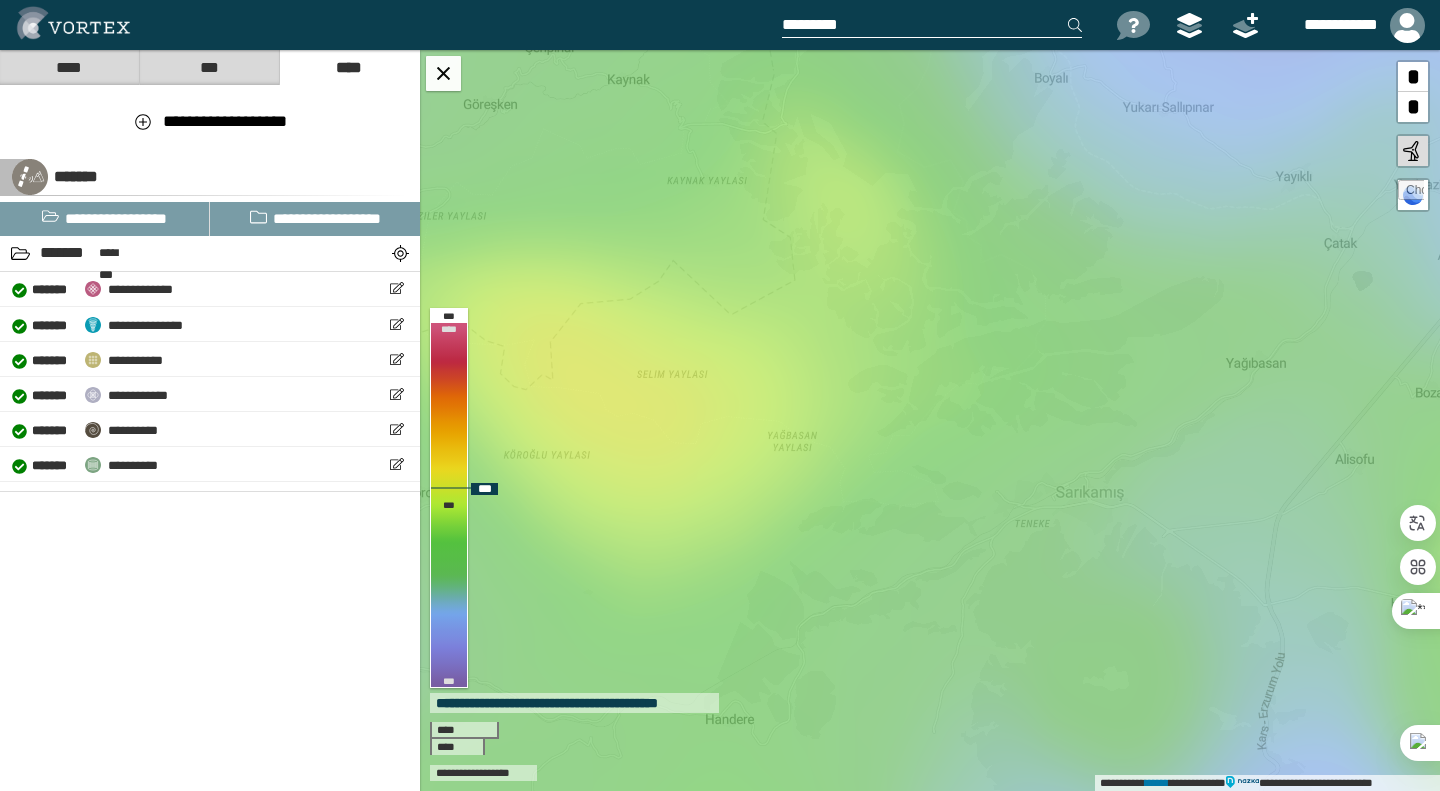 click on "**********" at bounding box center [930, 420] 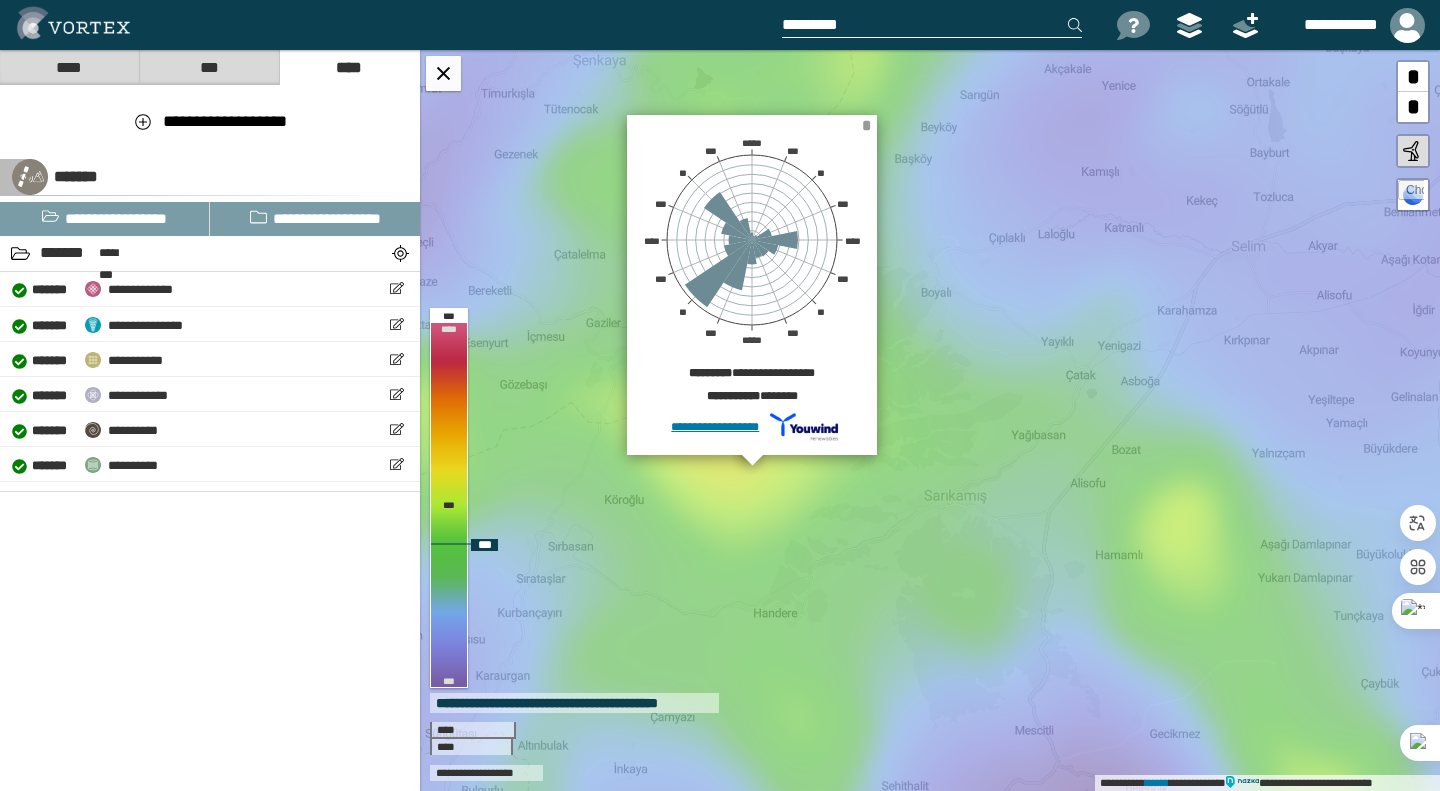 click on "*" at bounding box center [866, 125] 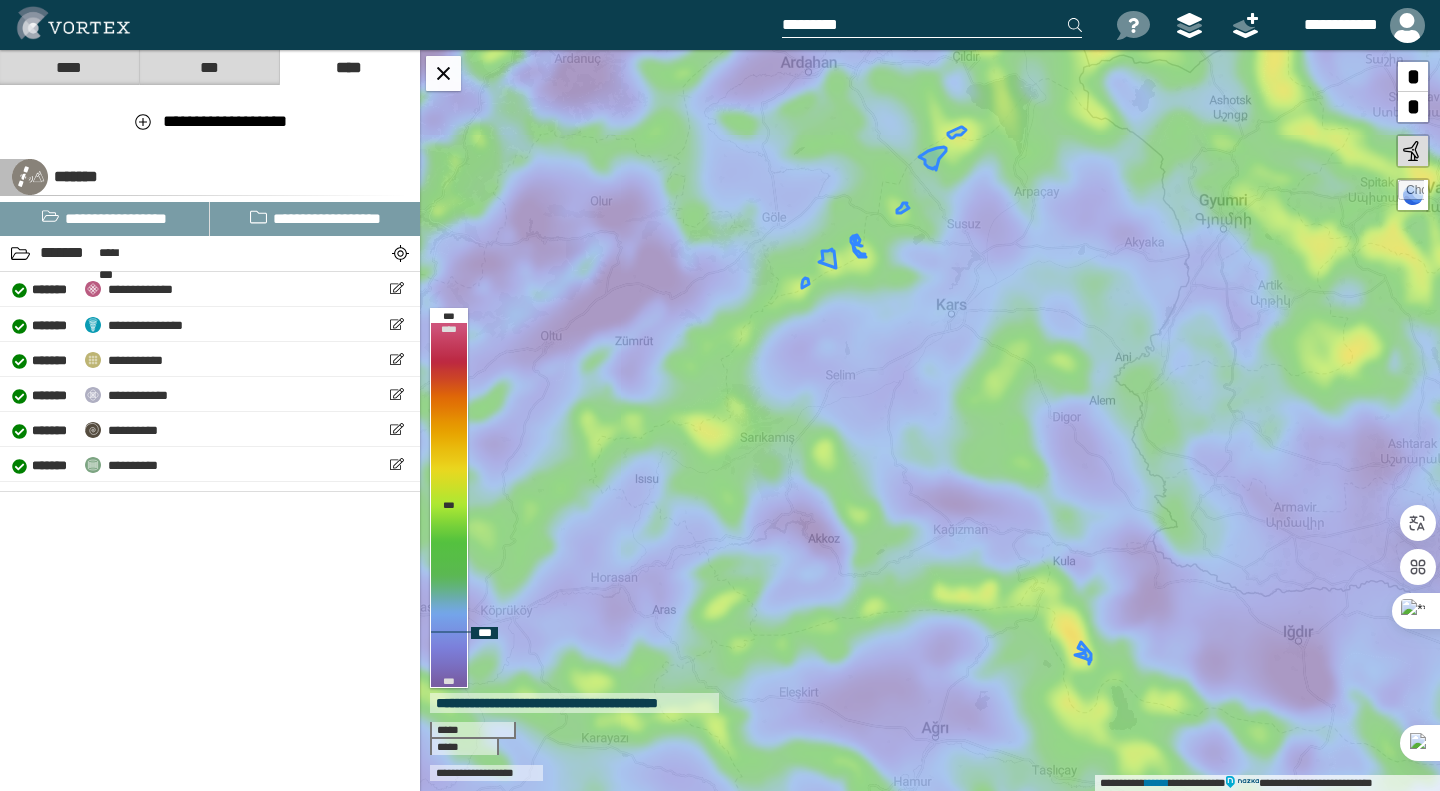 drag, startPoint x: 928, startPoint y: 374, endPoint x: 866, endPoint y: 374, distance: 62 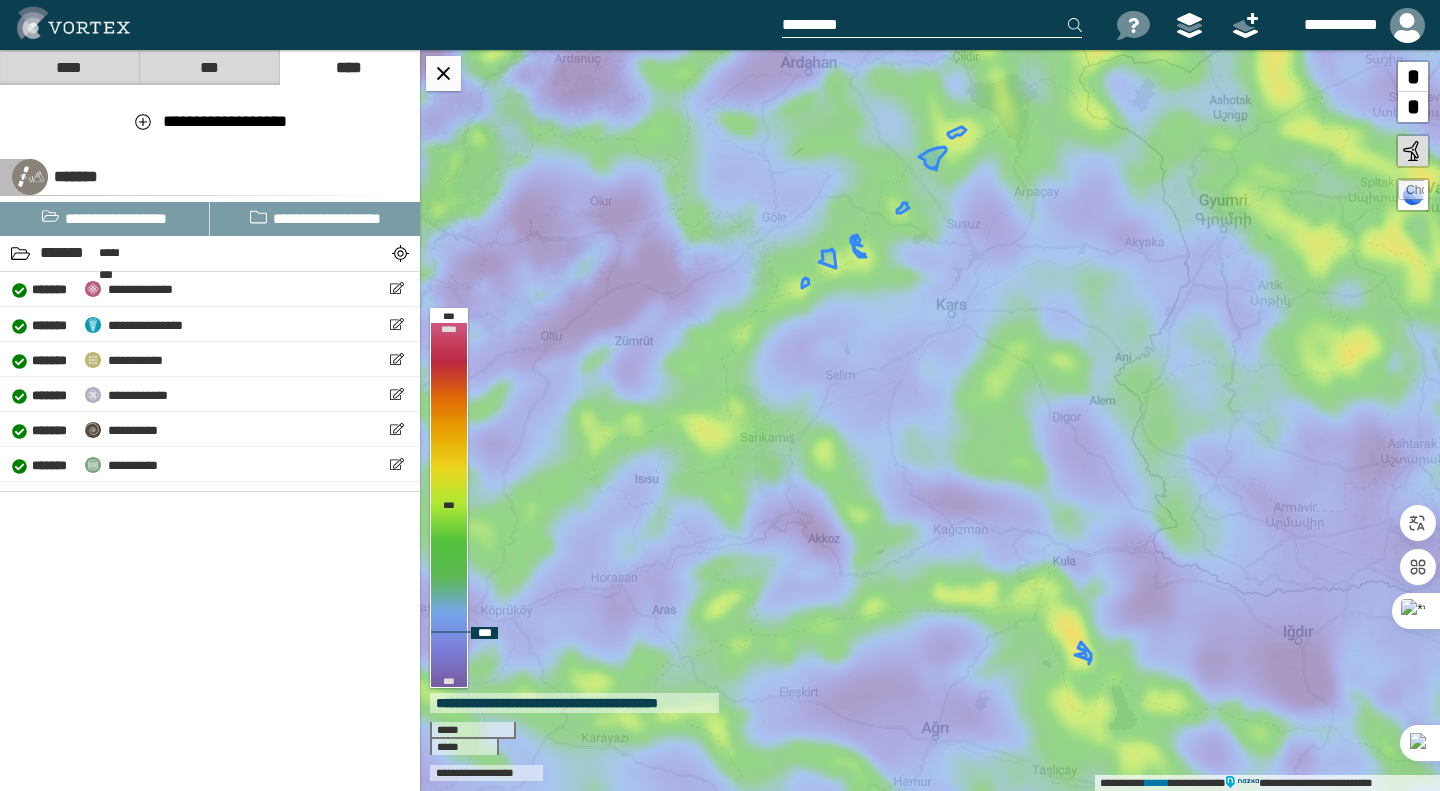 click on "**********" at bounding box center (930, 420) 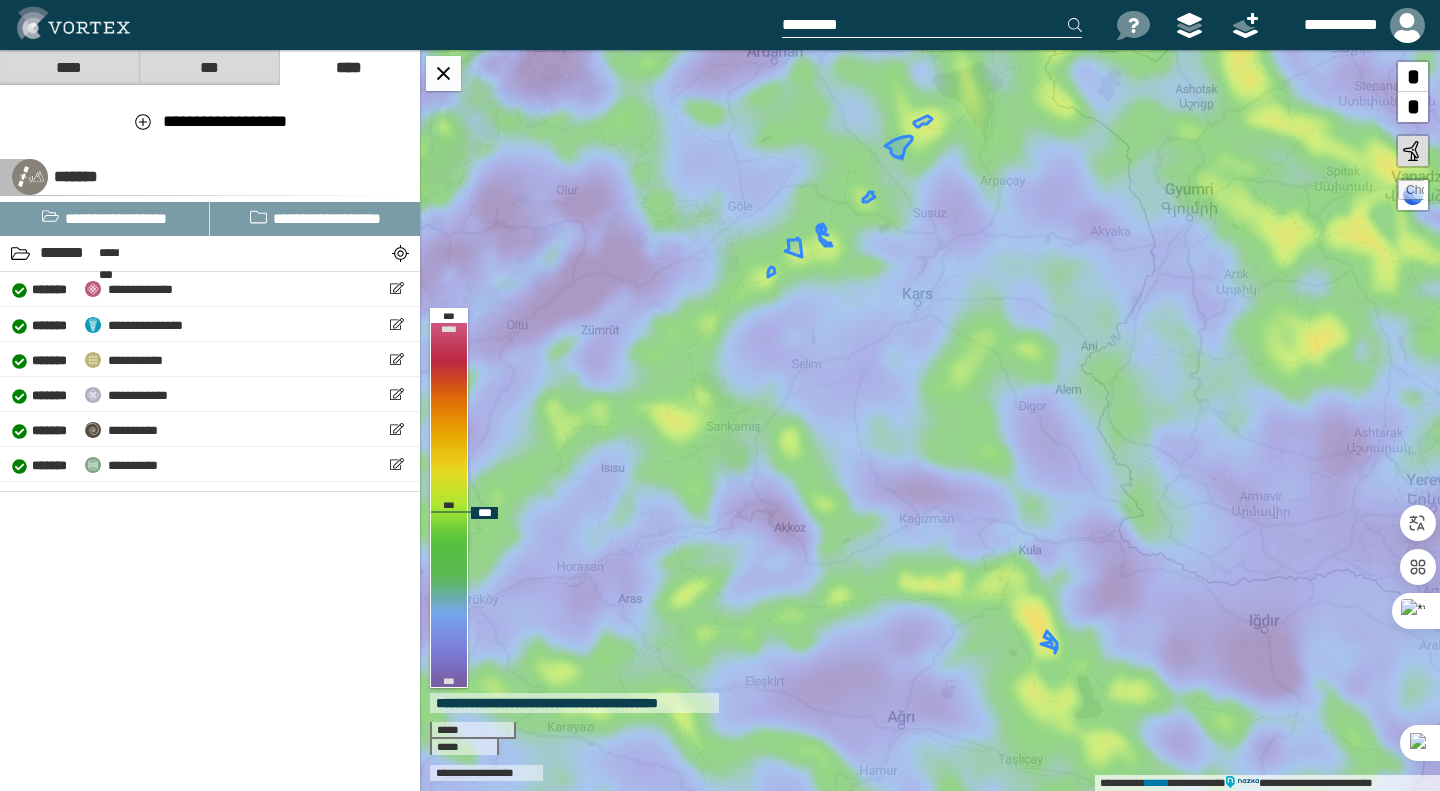 drag, startPoint x: 709, startPoint y: 412, endPoint x: 687, endPoint y: 434, distance: 31.112698 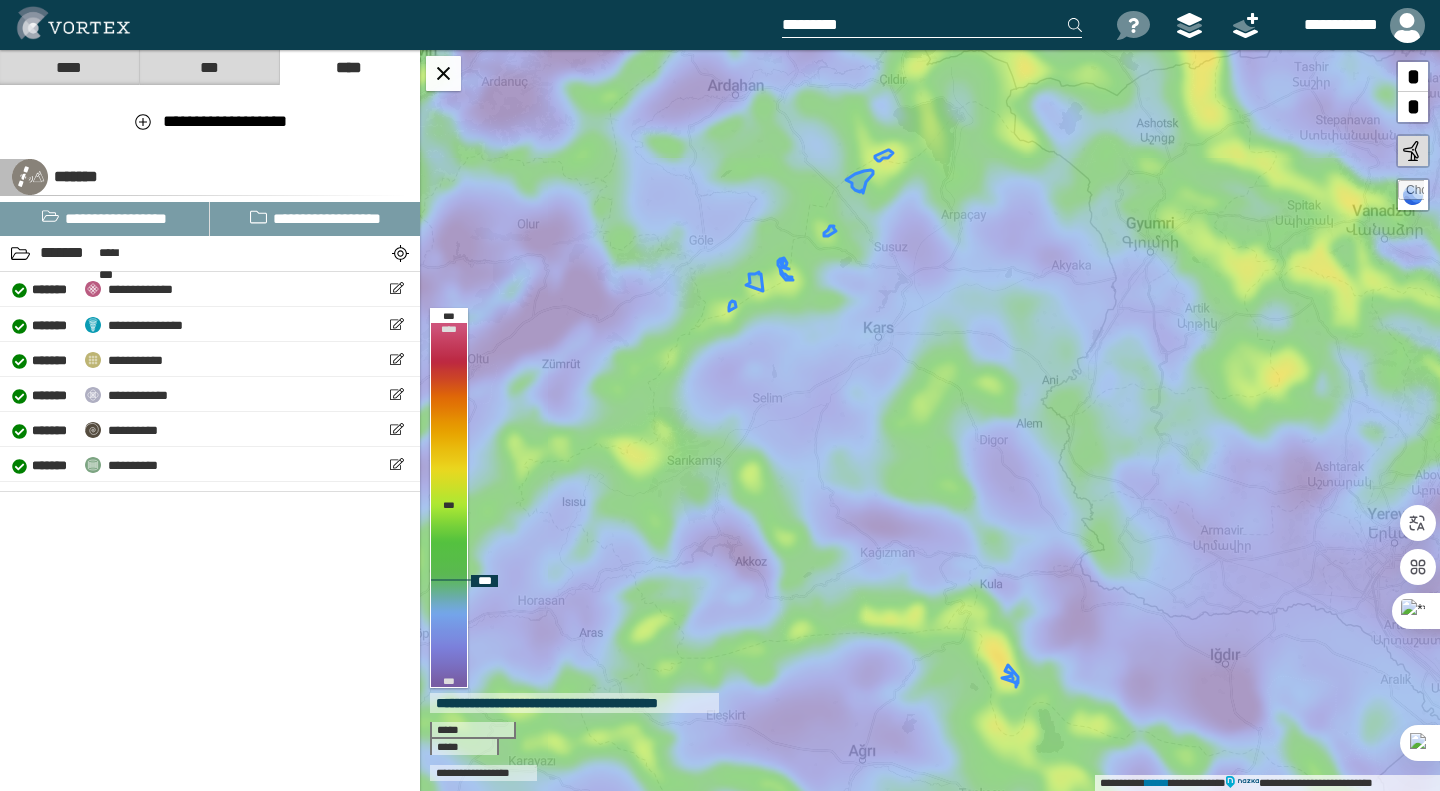 drag, startPoint x: 729, startPoint y: 440, endPoint x: 697, endPoint y: 470, distance: 43.863426 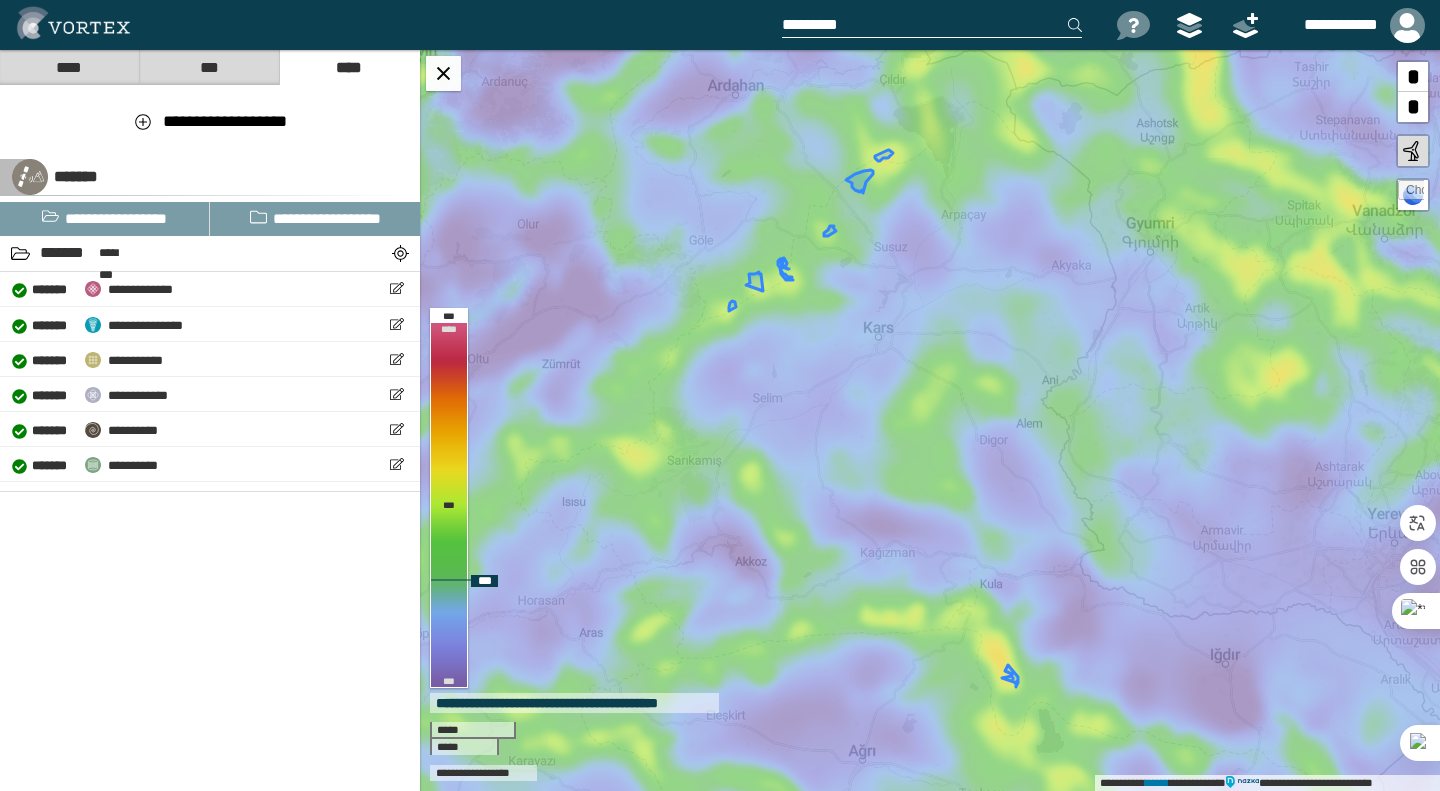 click on "**********" at bounding box center (930, 420) 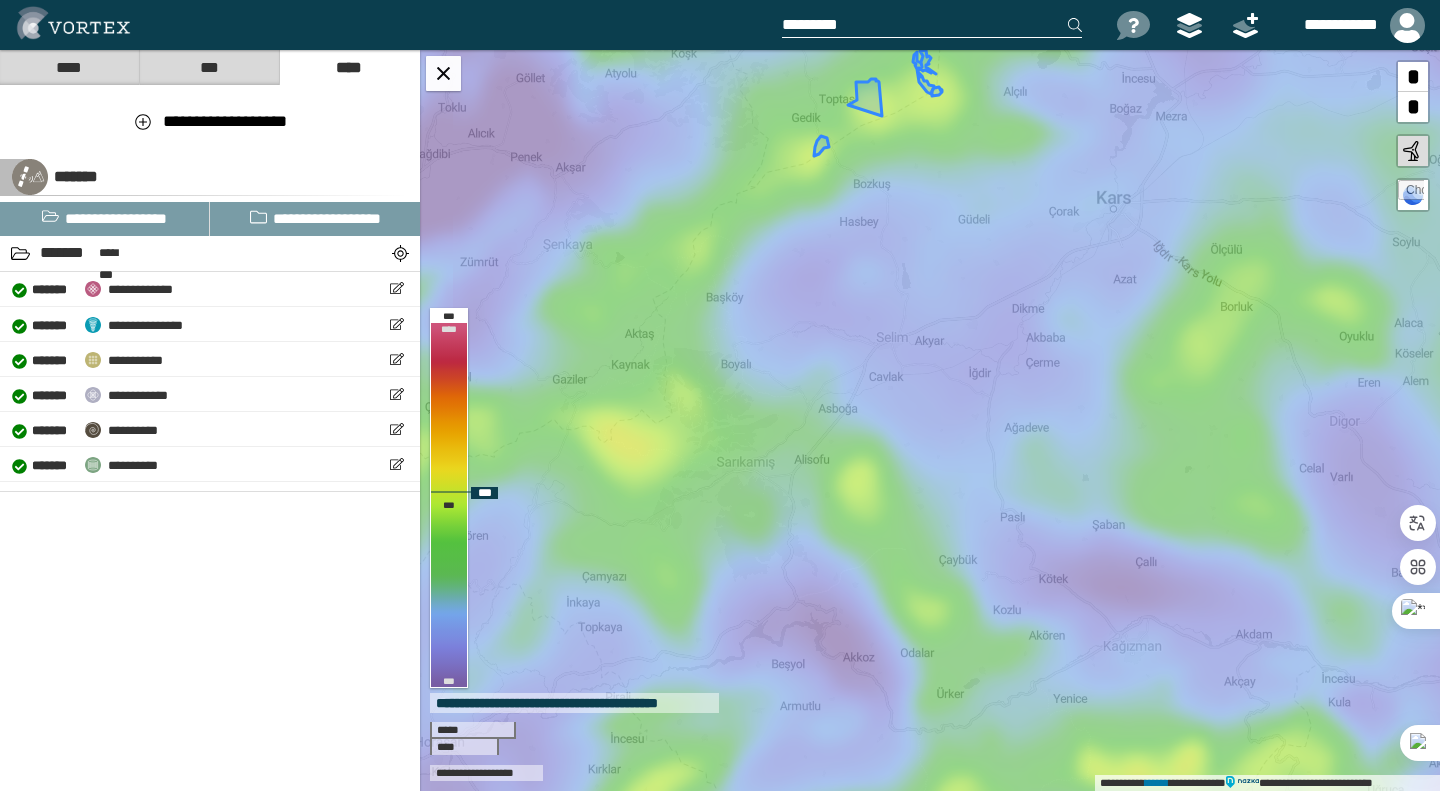 click on "**********" at bounding box center (930, 420) 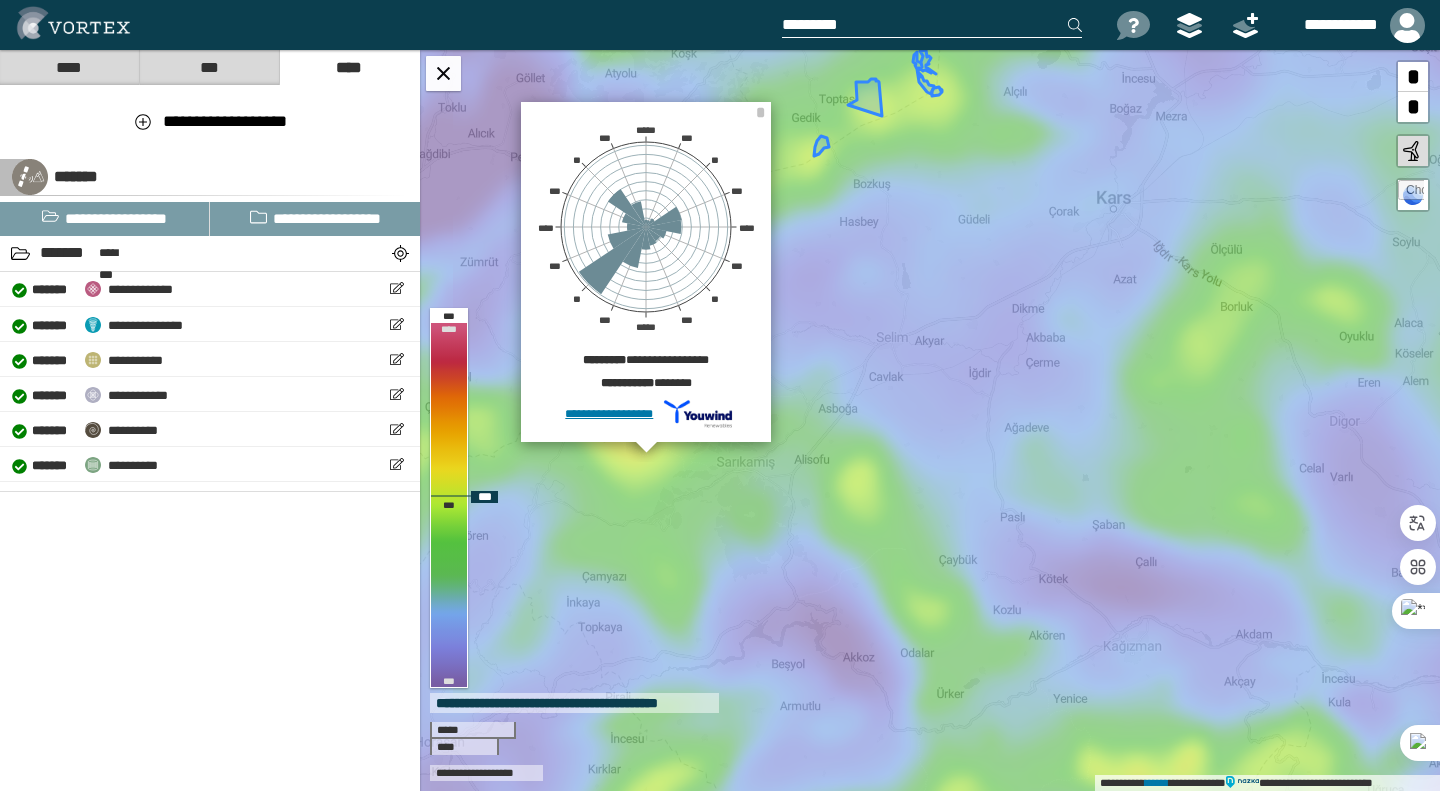 click on "**********" at bounding box center (930, 420) 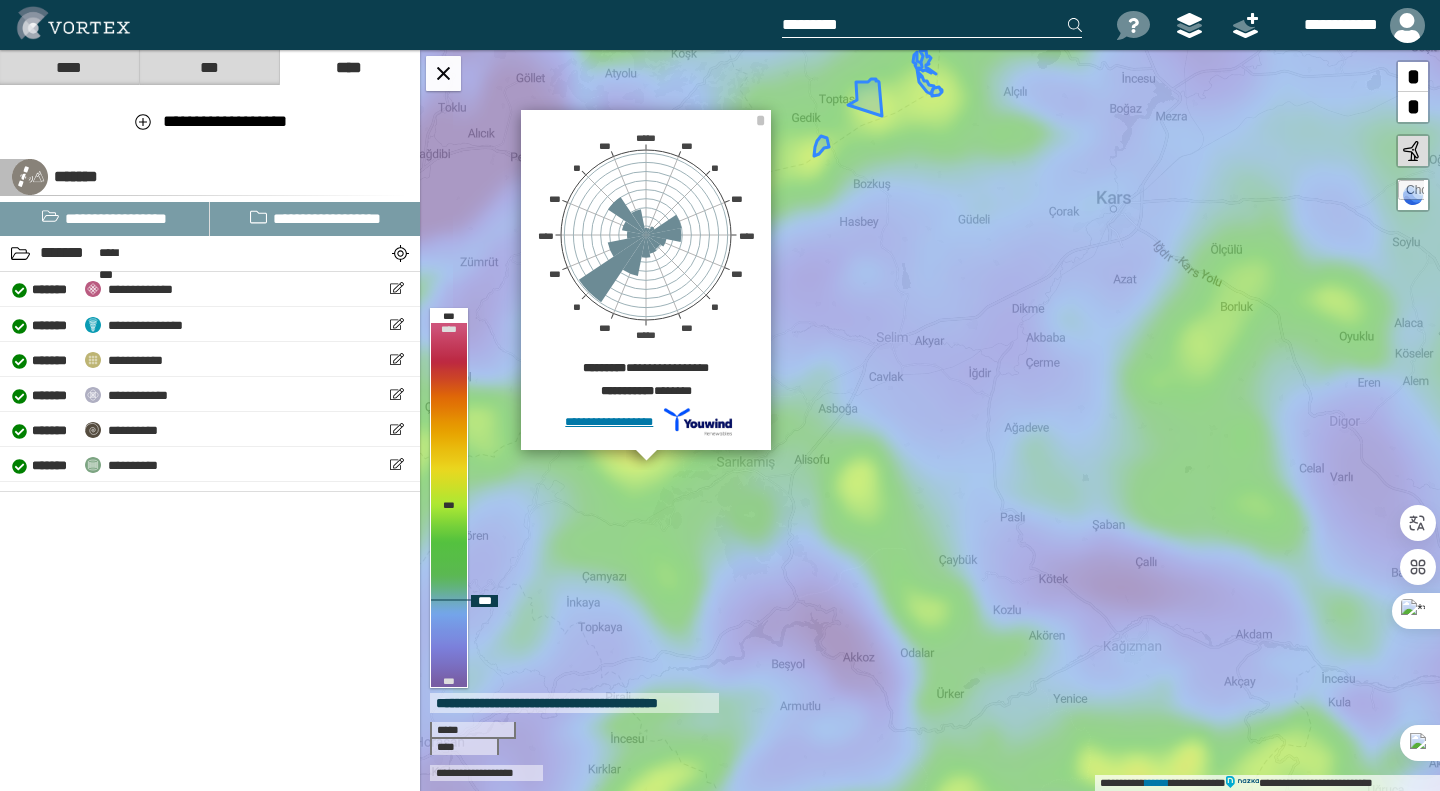 click on "**********" at bounding box center (930, 420) 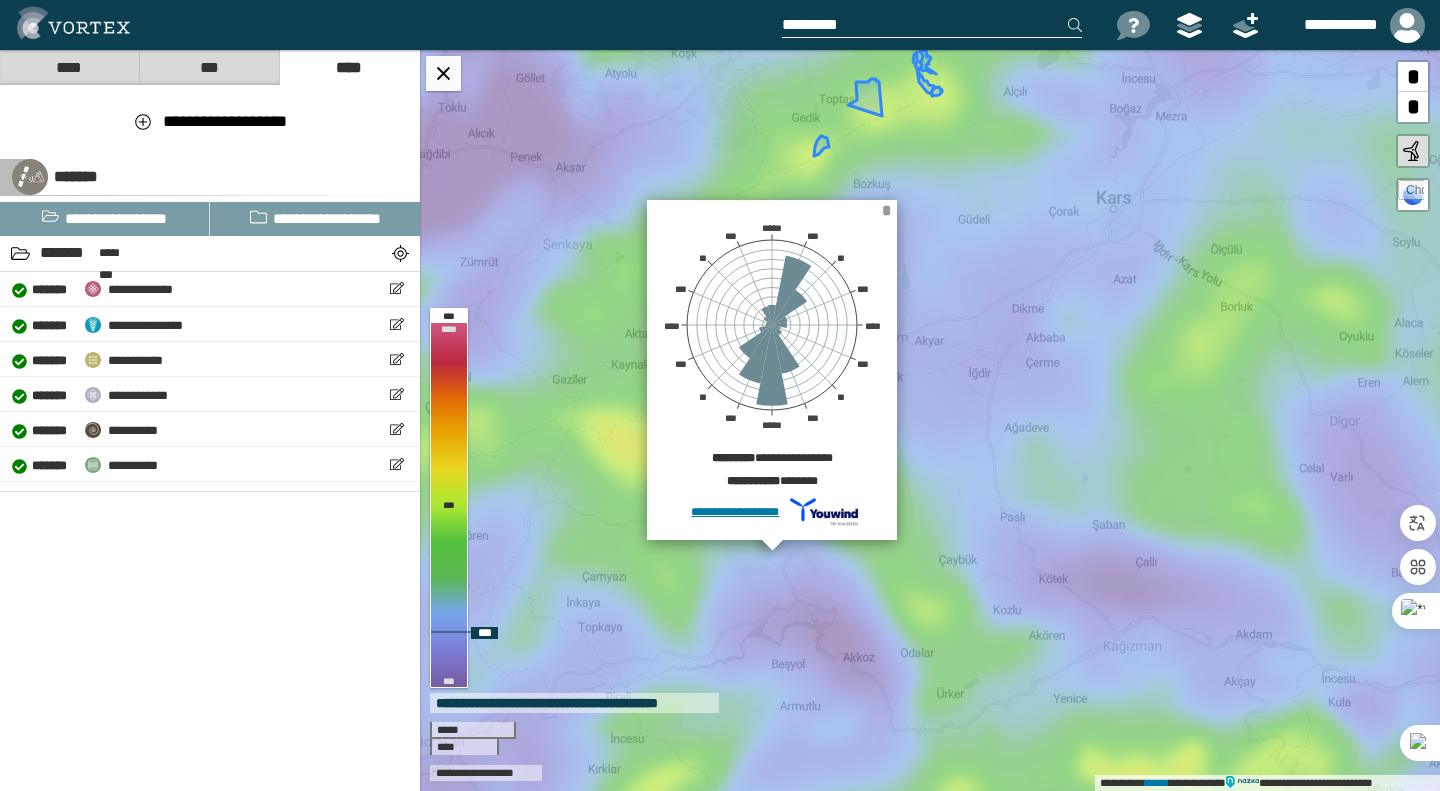 click on "*" at bounding box center (886, 210) 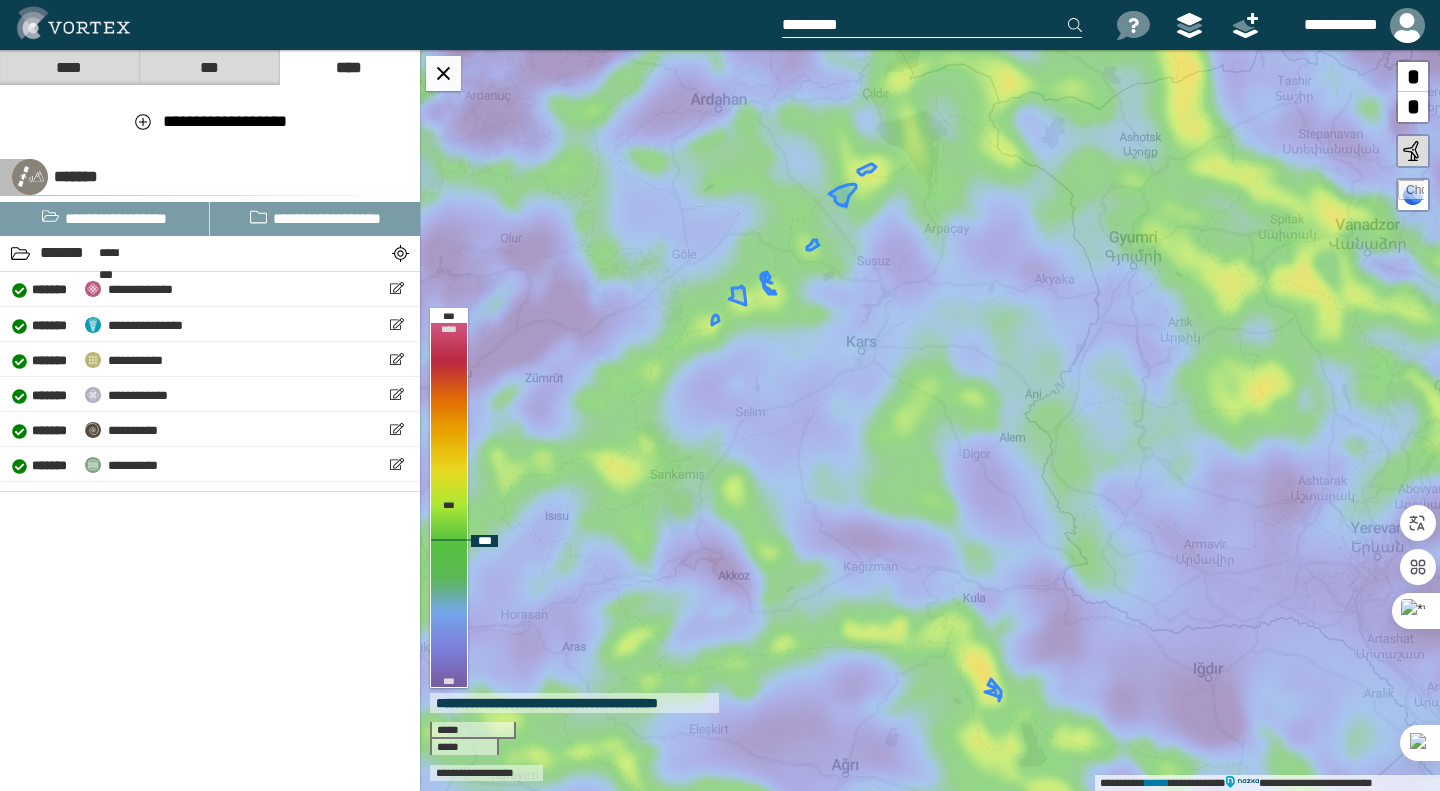 drag, startPoint x: 969, startPoint y: 431, endPoint x: 884, endPoint y: 443, distance: 85.84288 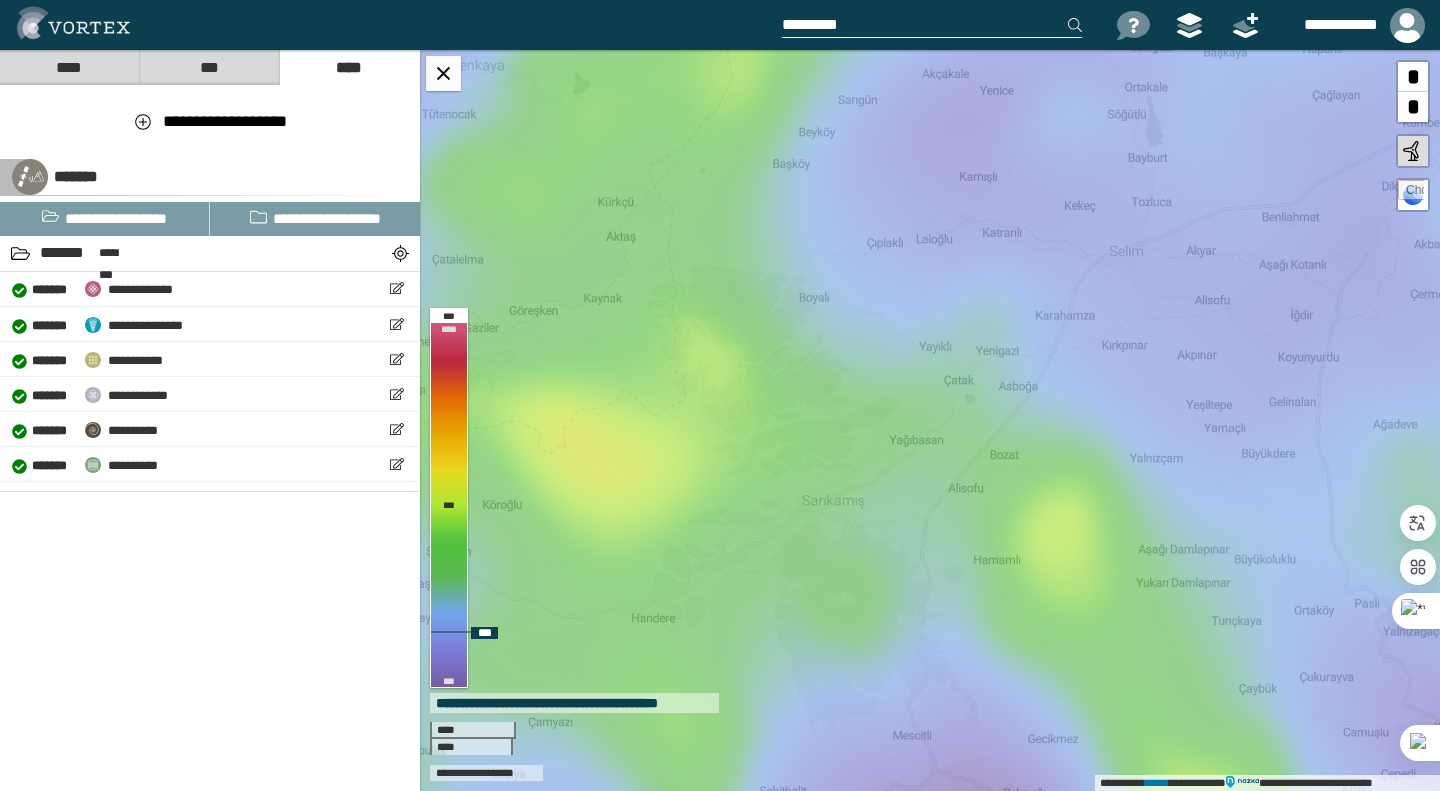 click at bounding box center (1411, 193) 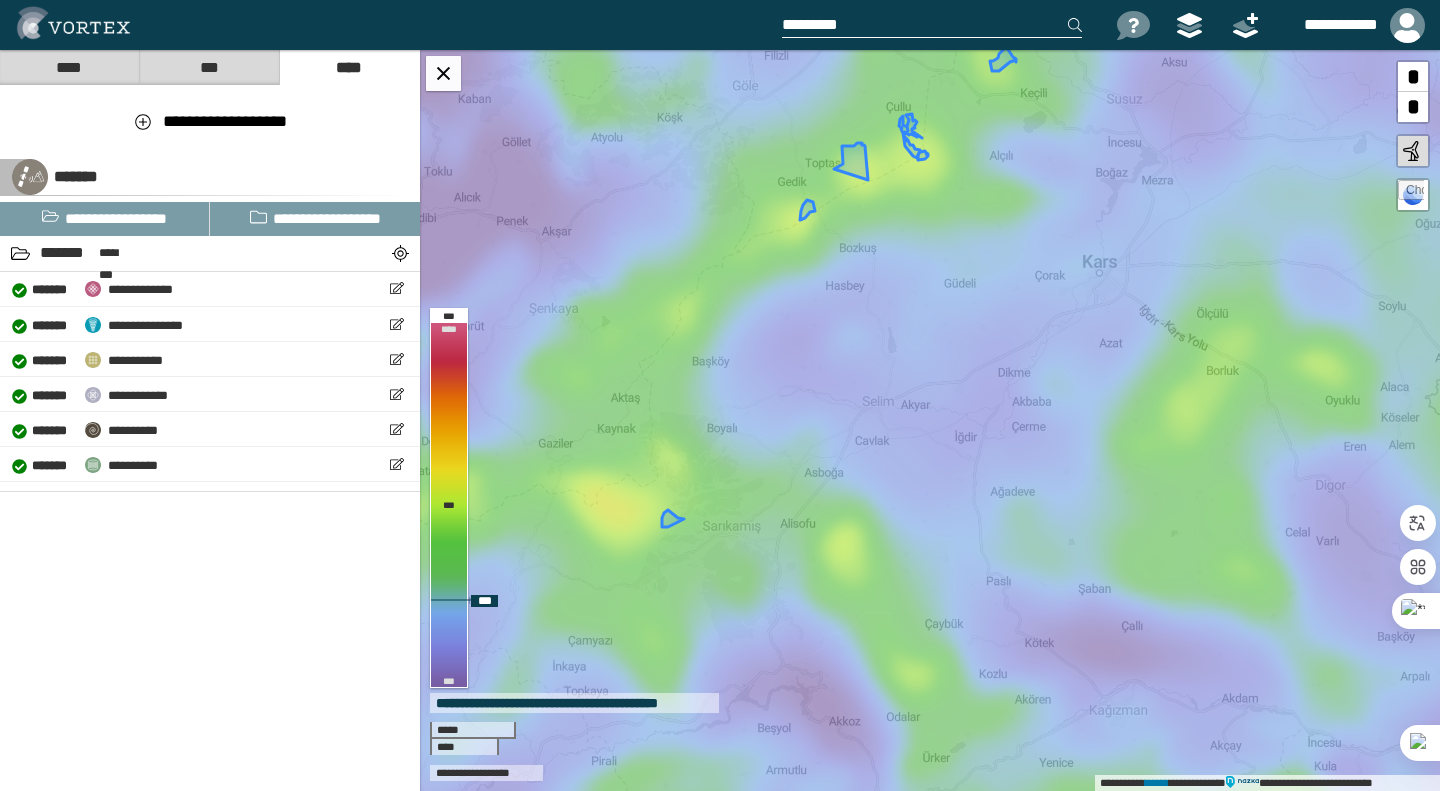 drag, startPoint x: 847, startPoint y: 575, endPoint x: 753, endPoint y: 614, distance: 101.76935 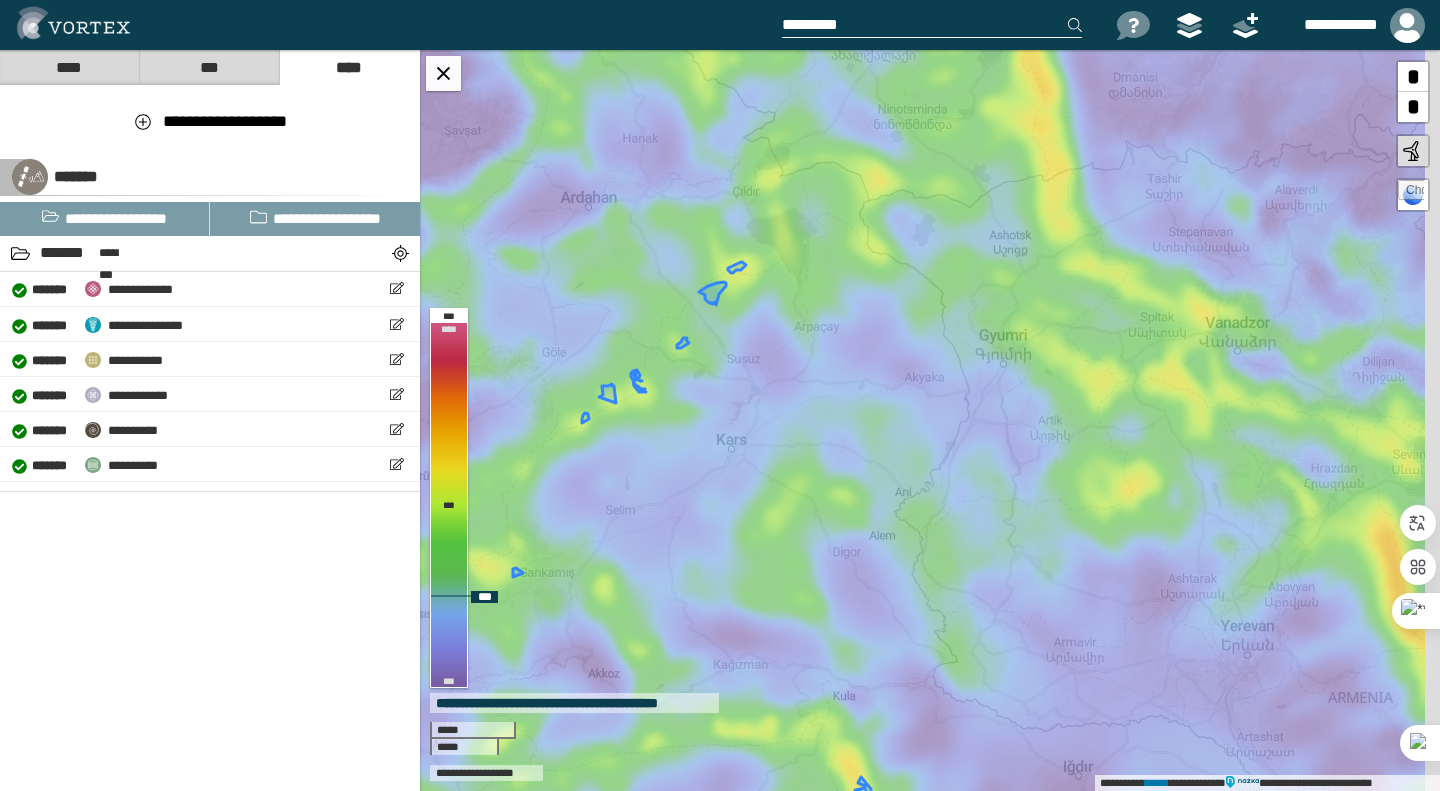 drag, startPoint x: 970, startPoint y: 439, endPoint x: 840, endPoint y: 474, distance: 134.62912 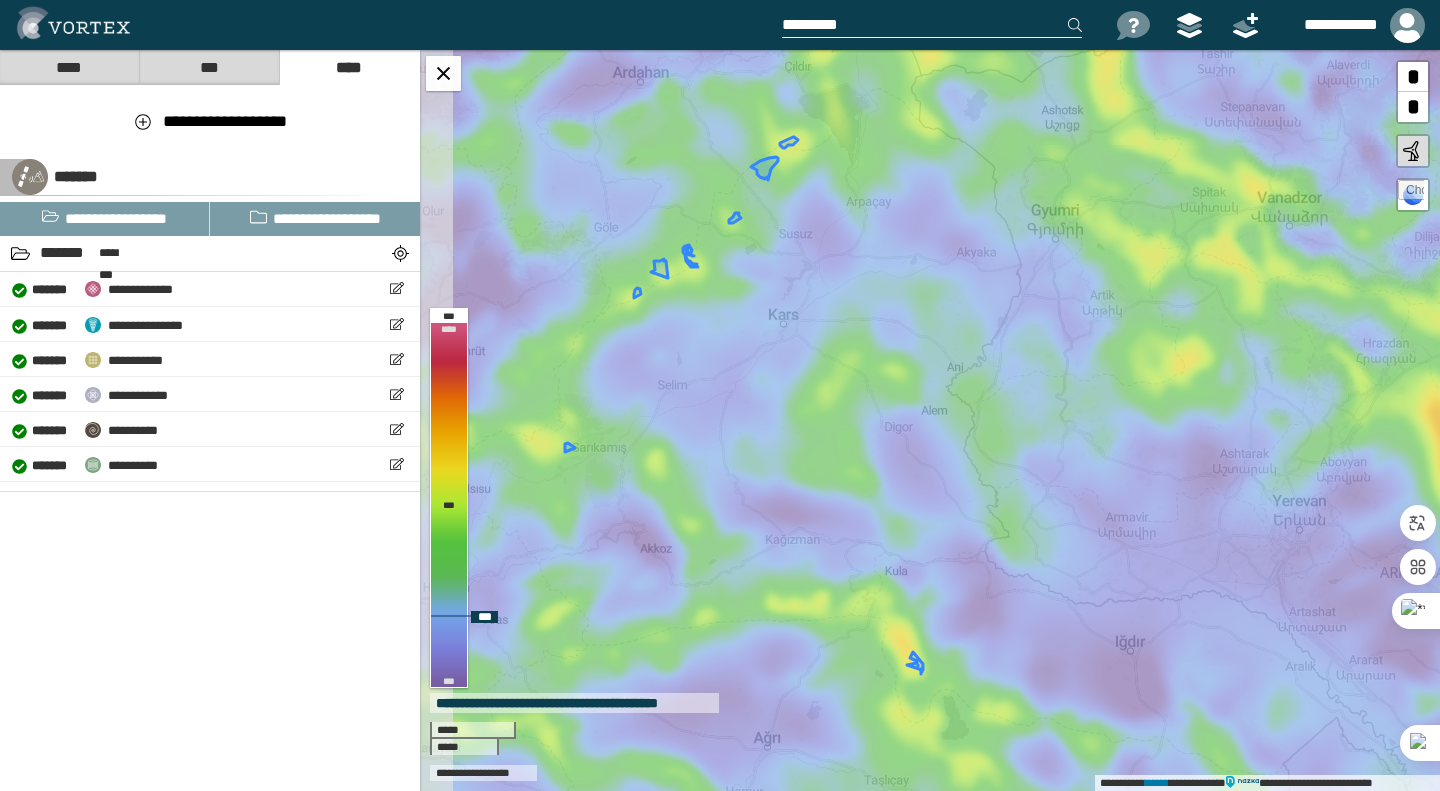 drag, startPoint x: 916, startPoint y: 613, endPoint x: 948, endPoint y: 527, distance: 91.76056 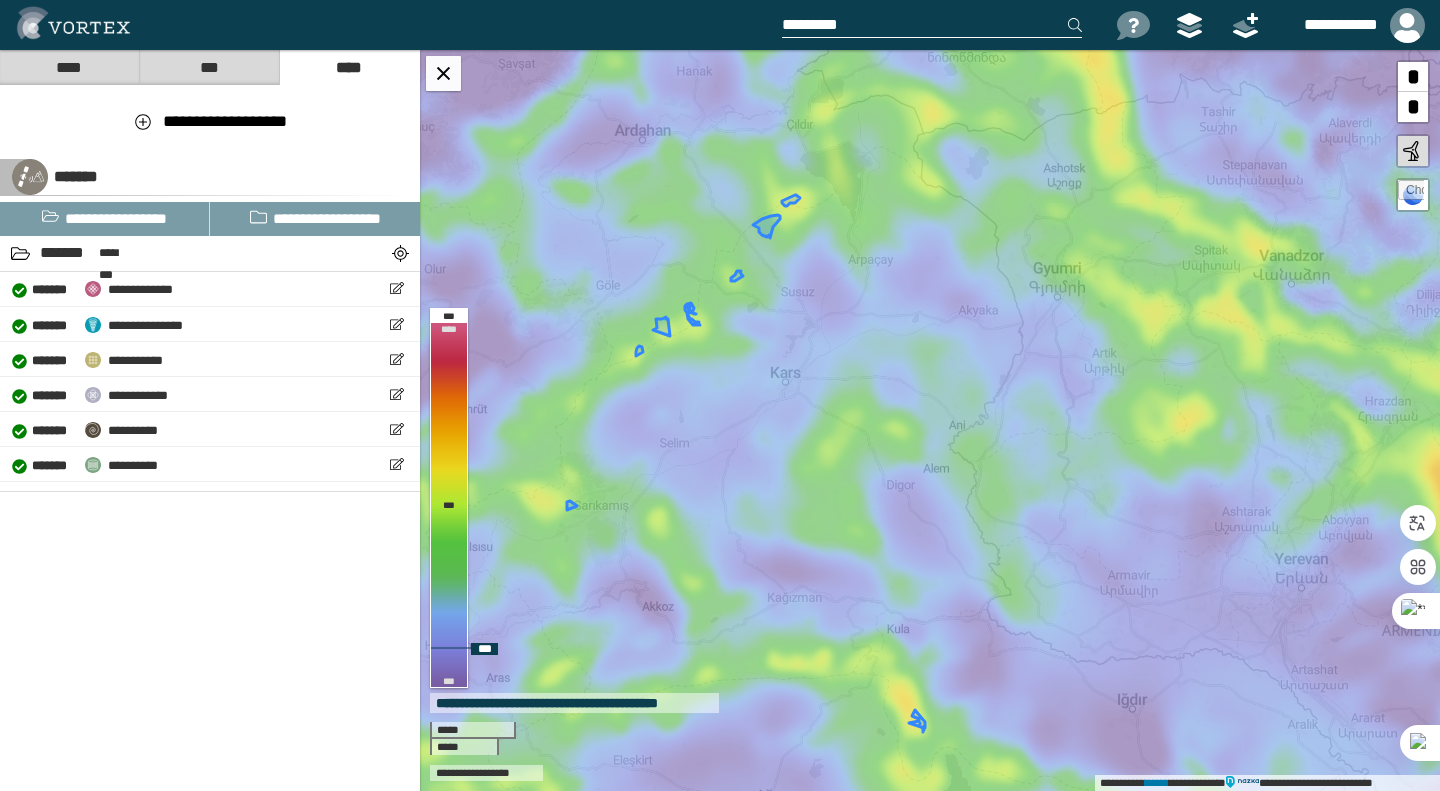 drag, startPoint x: 837, startPoint y: 269, endPoint x: 839, endPoint y: 318, distance: 49.0408 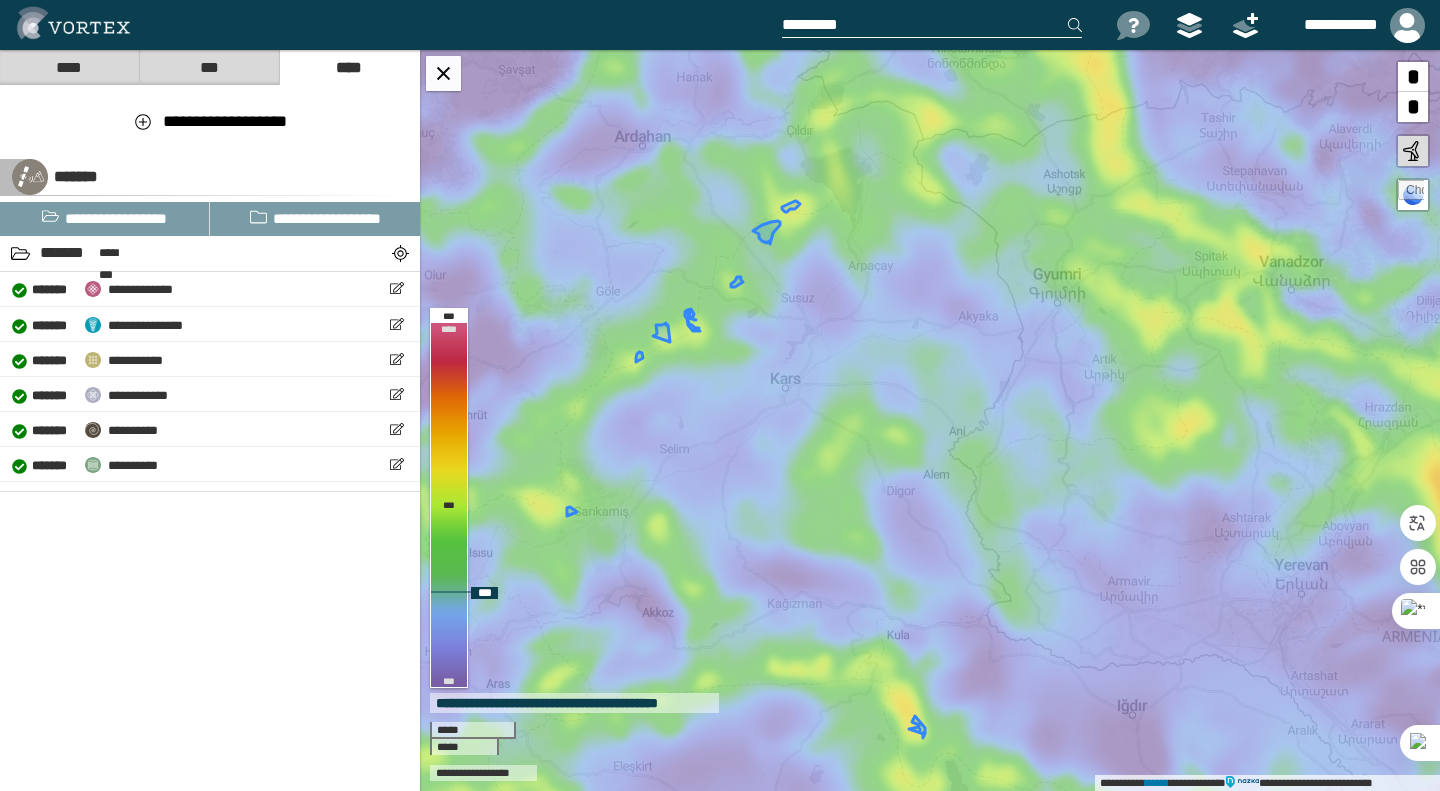 click at bounding box center (1413, 195) 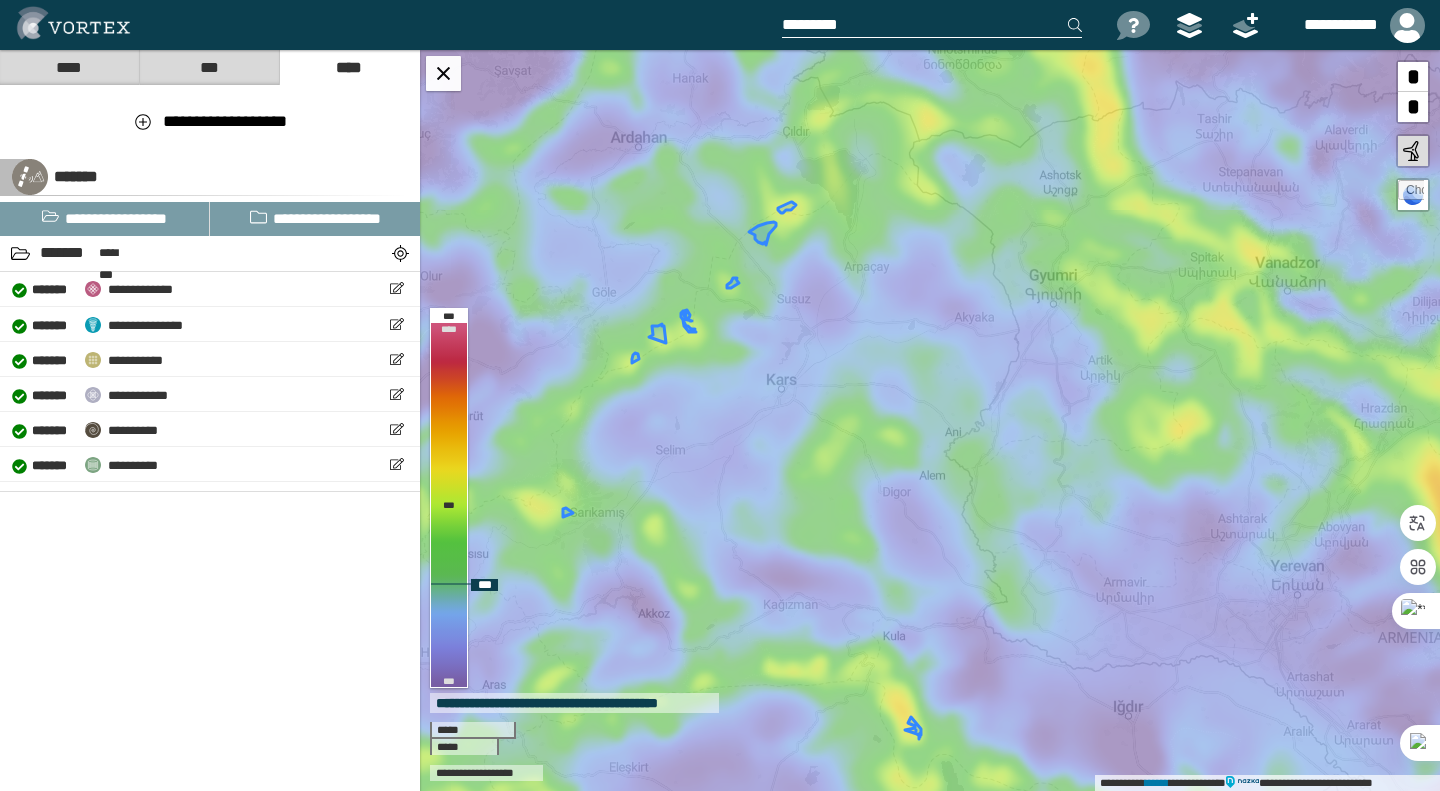 click at bounding box center (1411, 193) 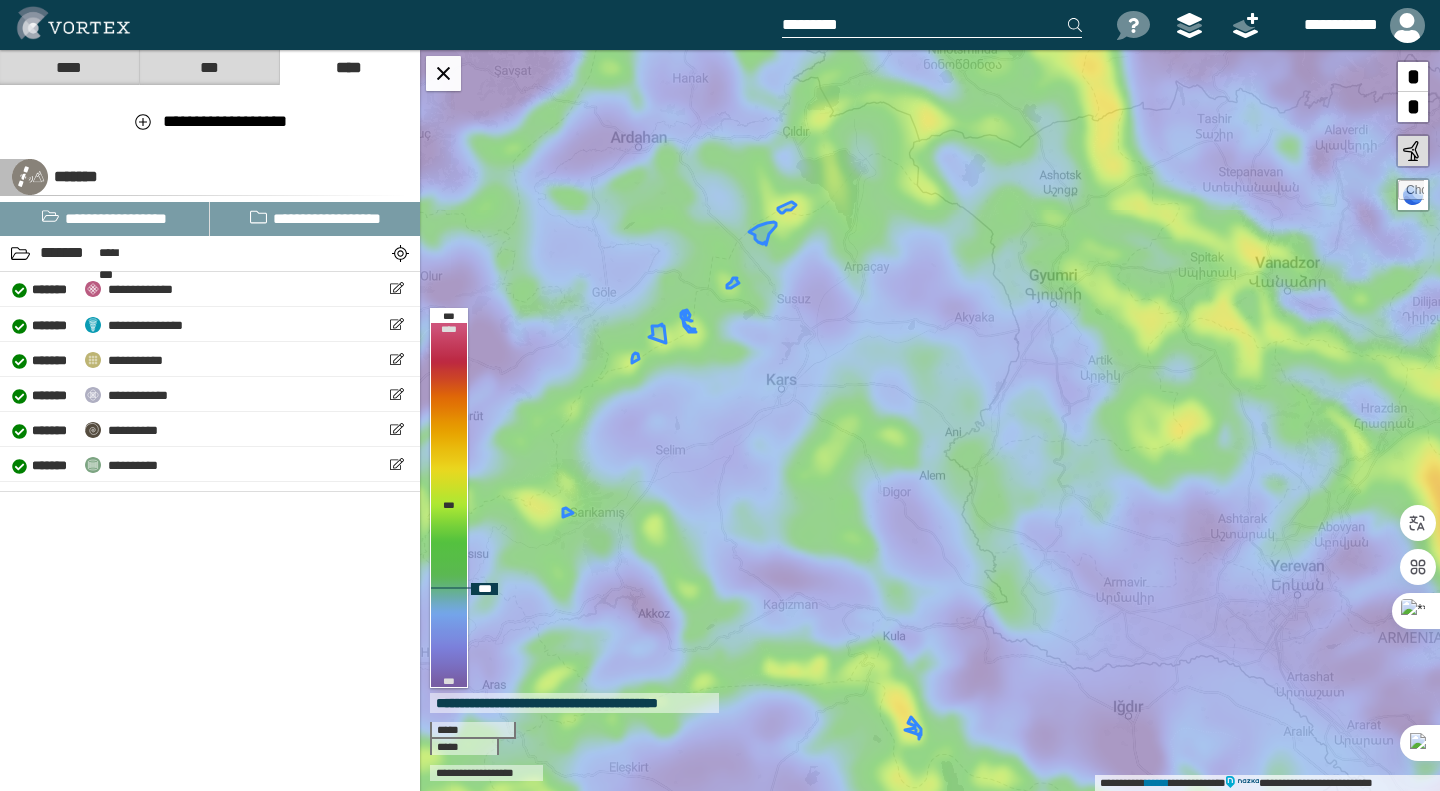click at bounding box center [1411, 193] 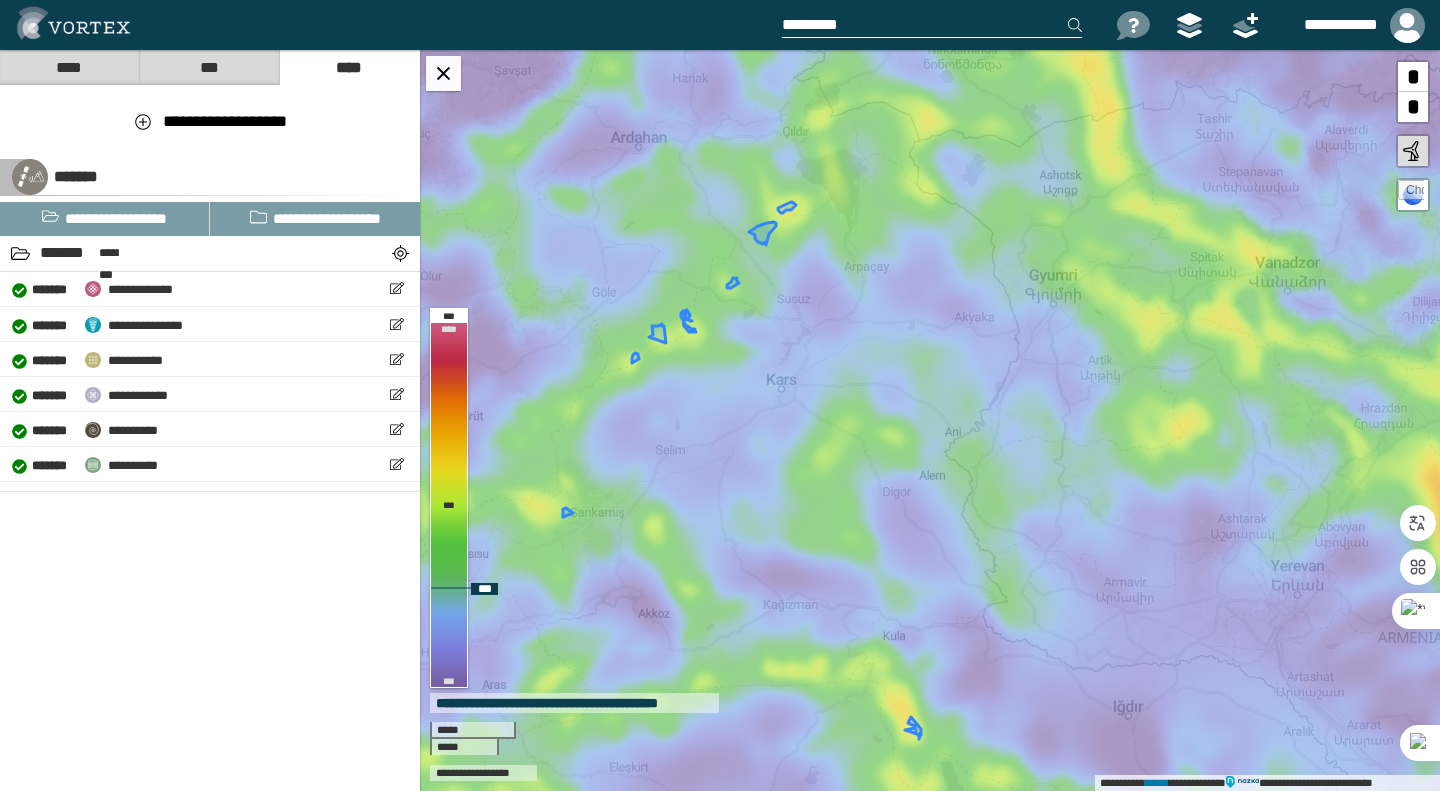 type on "**********" 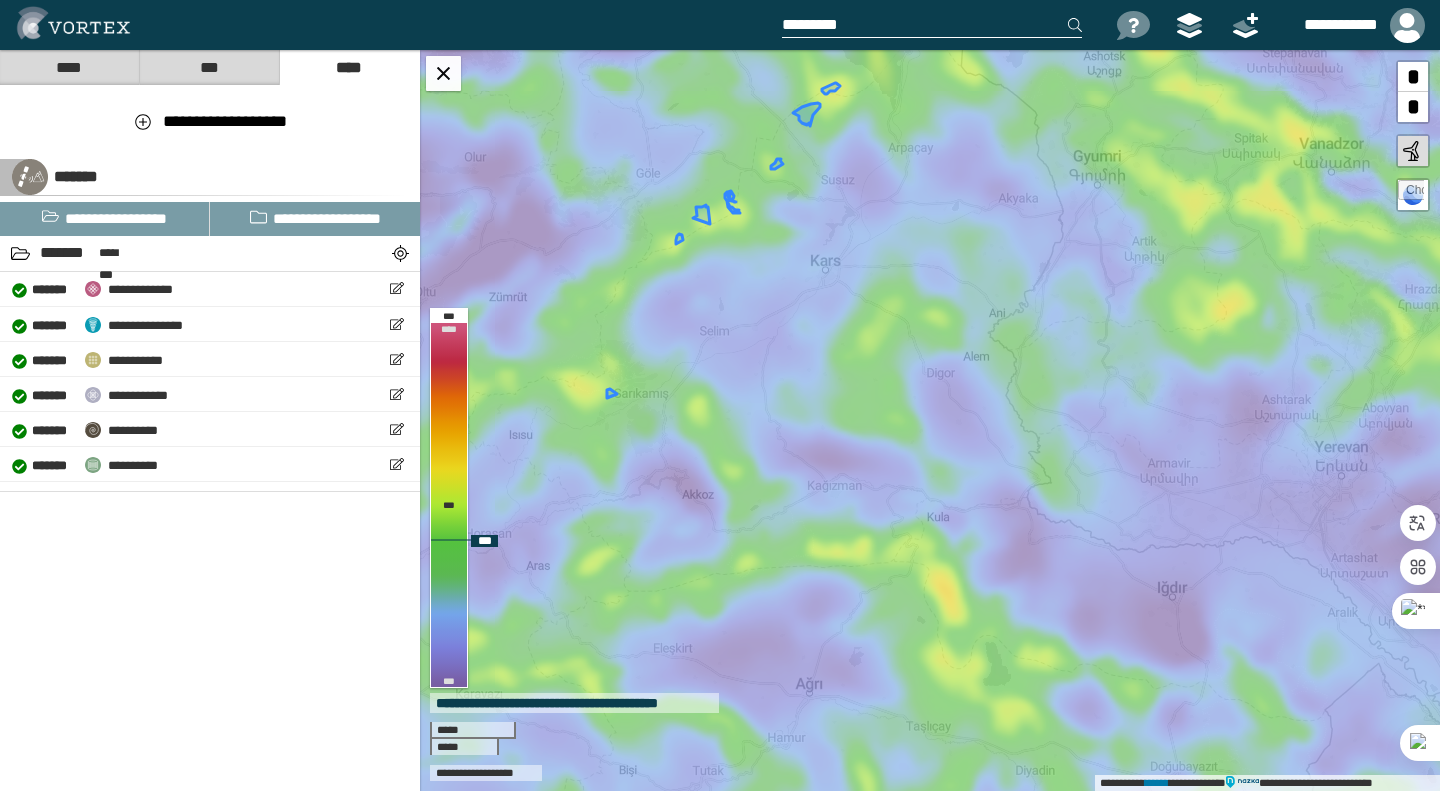 drag, startPoint x: 891, startPoint y: 544, endPoint x: 902, endPoint y: 104, distance: 440.13748 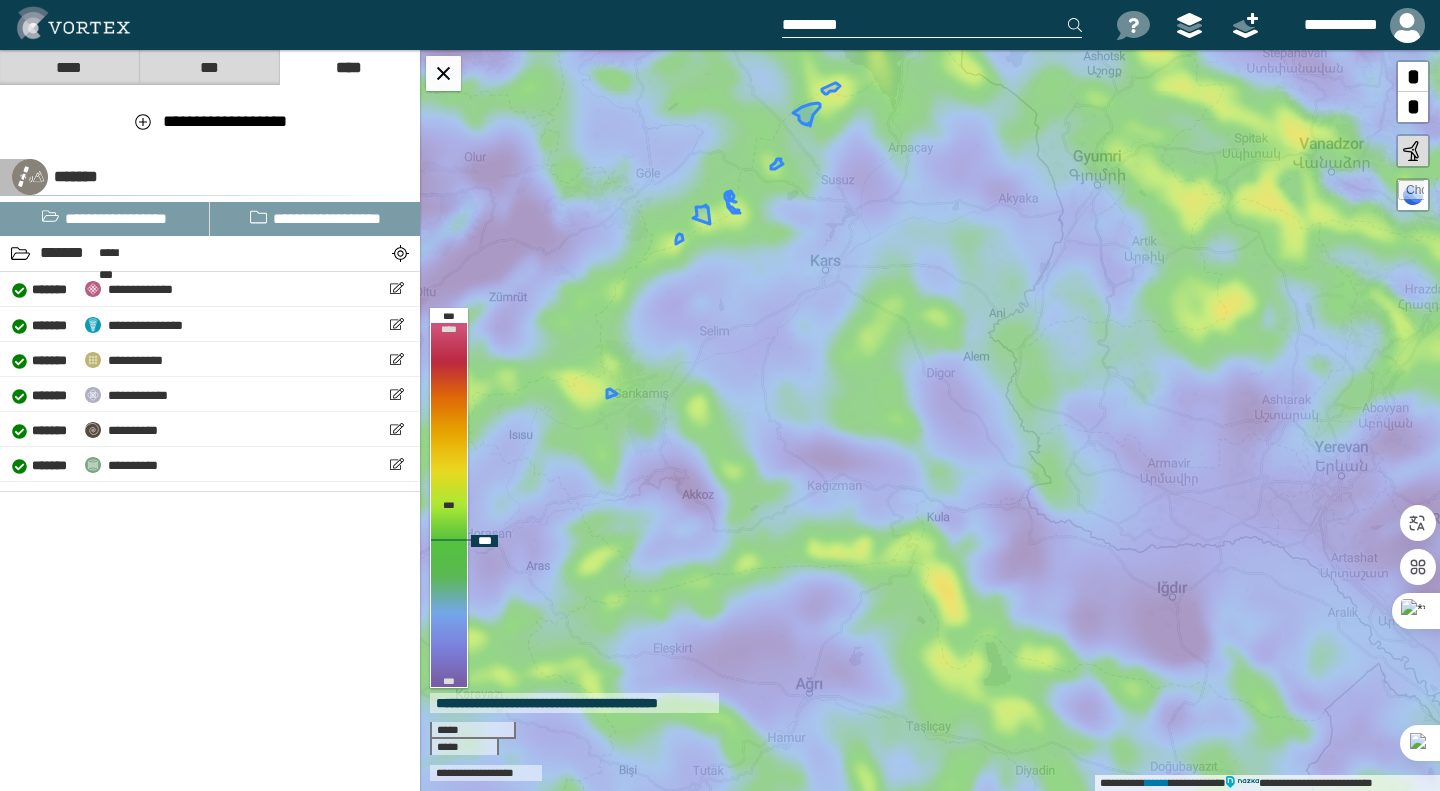 click on "**********" at bounding box center (930, 420) 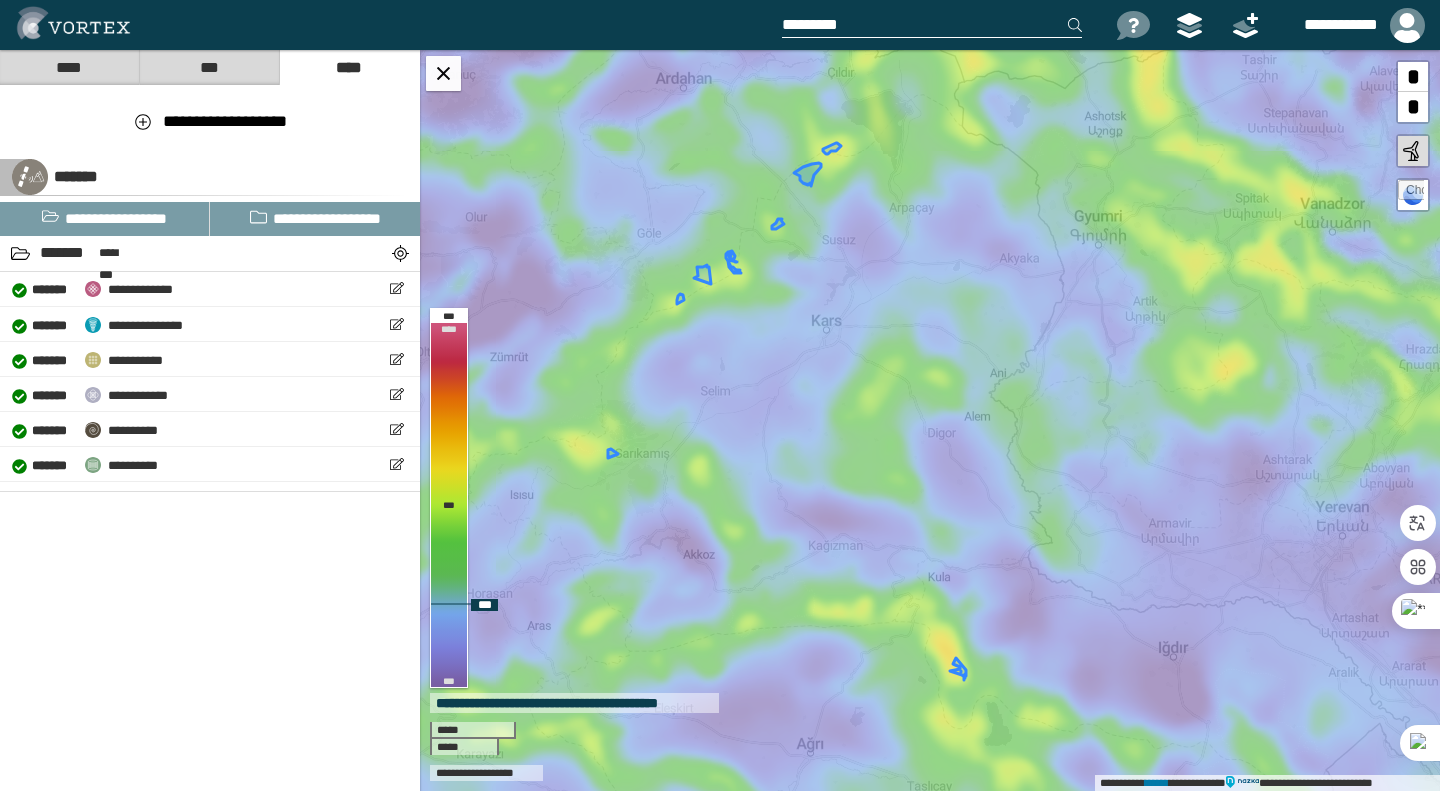 drag, startPoint x: 907, startPoint y: 230, endPoint x: 914, endPoint y: 325, distance: 95.257545 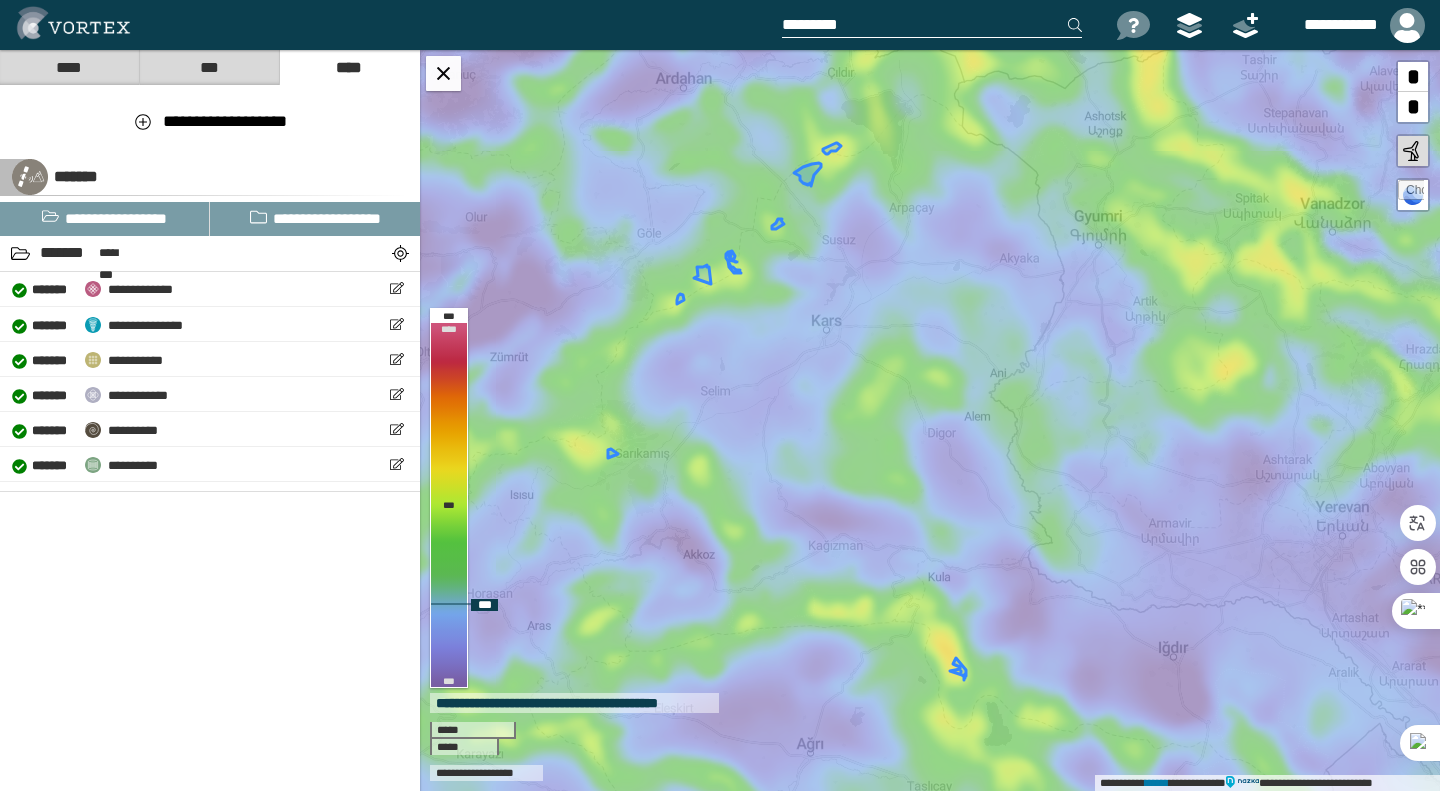 click on "**********" at bounding box center (930, 420) 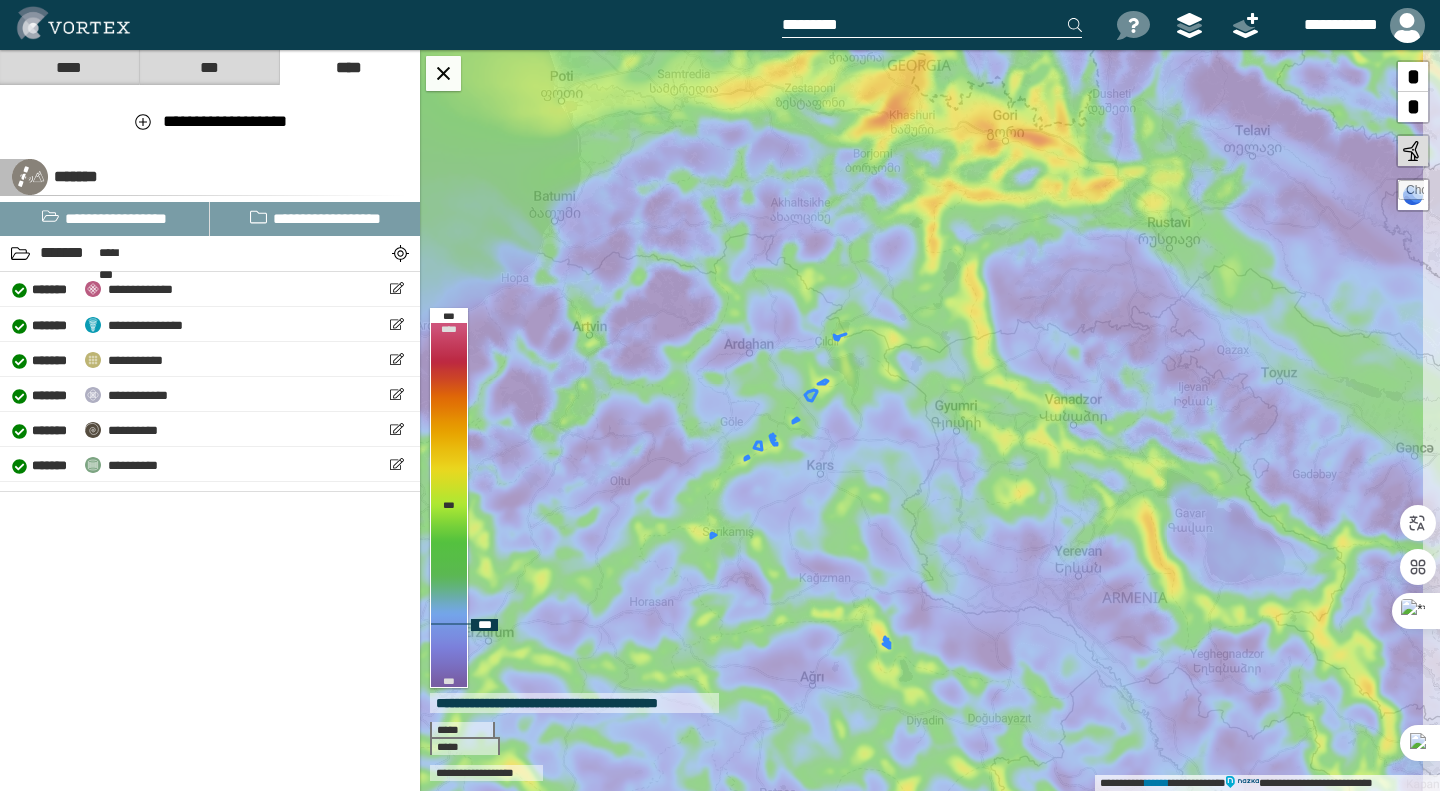 drag, startPoint x: 960, startPoint y: 521, endPoint x: 894, endPoint y: 530, distance: 66.61081 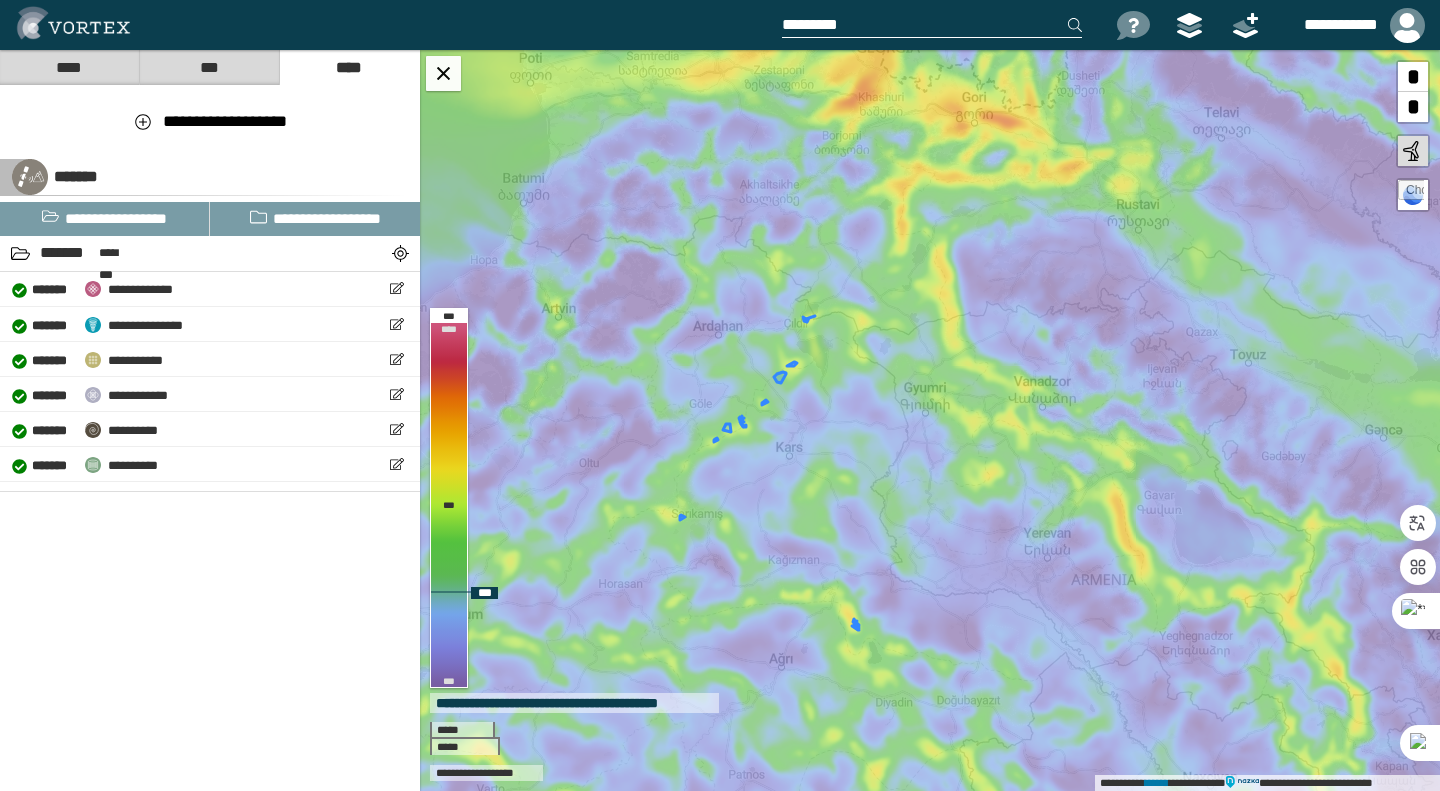 drag, startPoint x: 907, startPoint y: 484, endPoint x: 879, endPoint y: 468, distance: 32.24903 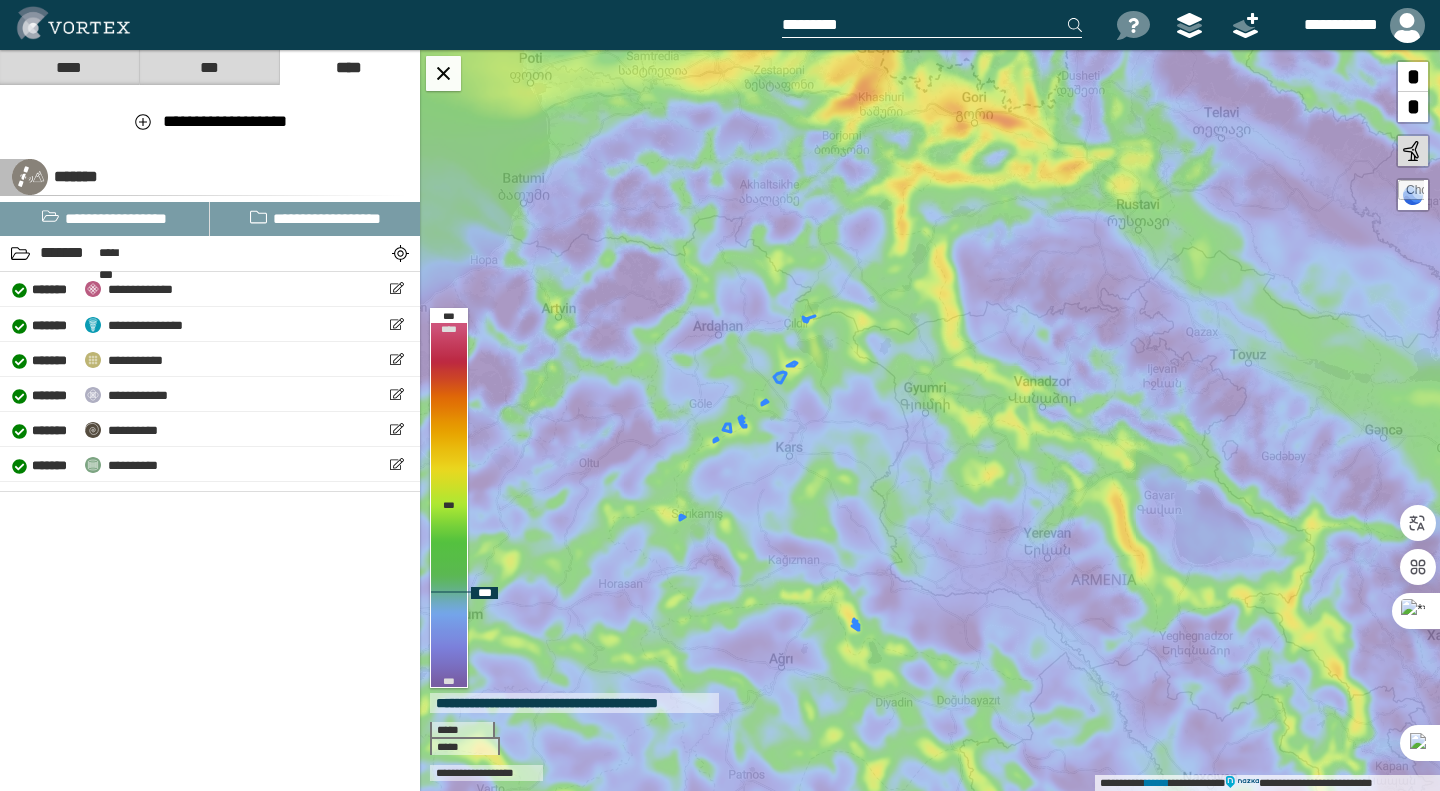 click on "**********" at bounding box center (930, 420) 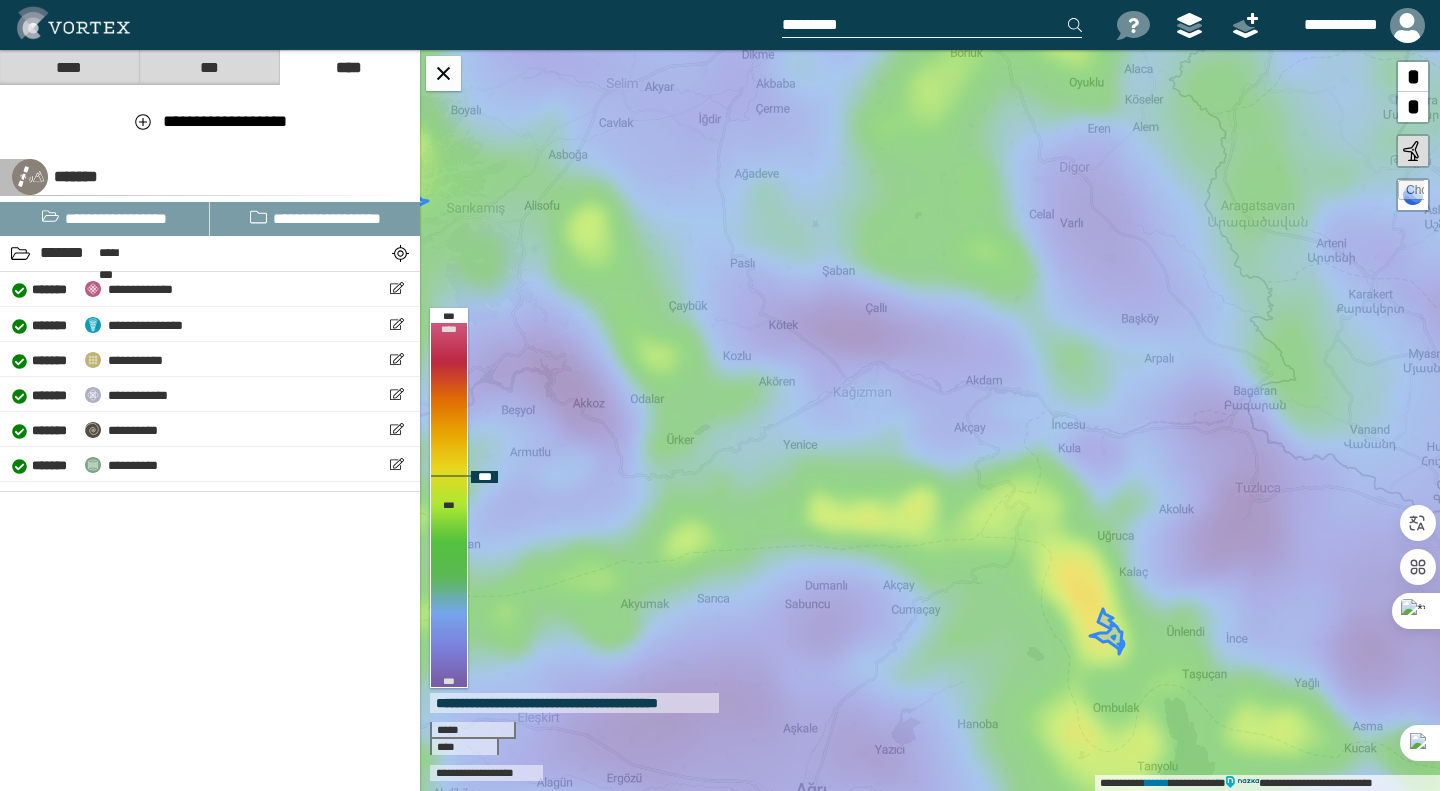 drag, startPoint x: 1097, startPoint y: 693, endPoint x: 1061, endPoint y: 572, distance: 126.24183 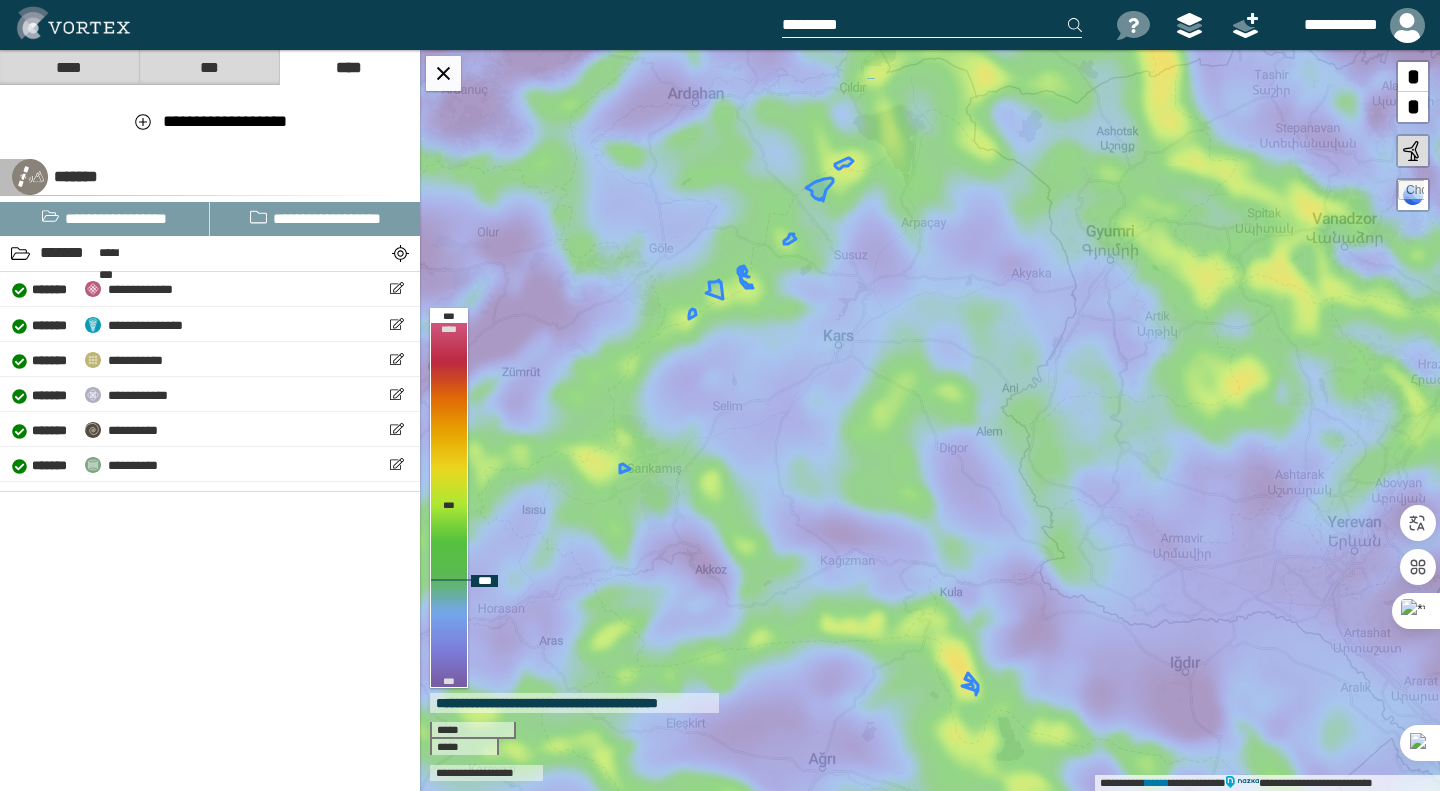 drag, startPoint x: 1098, startPoint y: 448, endPoint x: 954, endPoint y: 550, distance: 176.4653 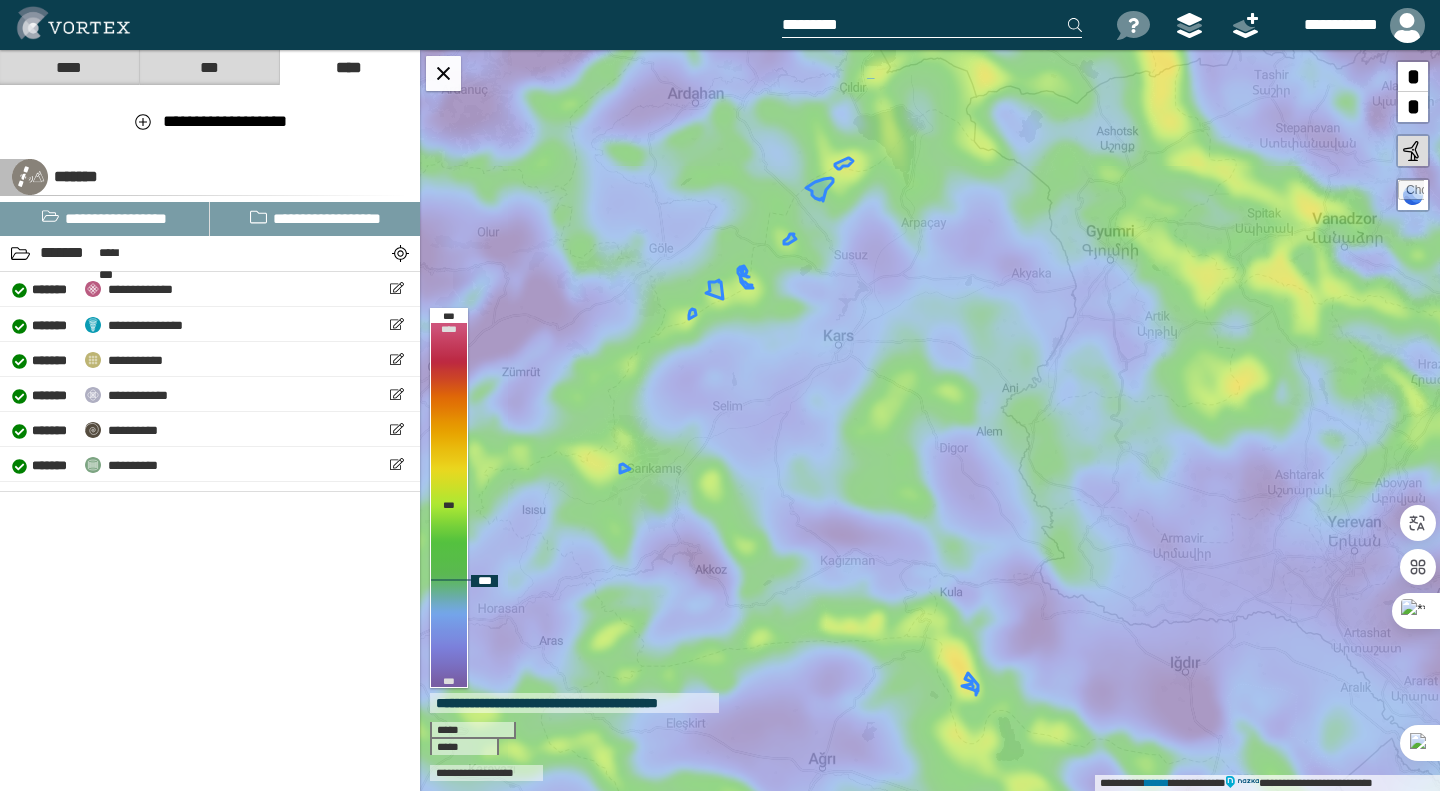 click on "**********" at bounding box center [930, 420] 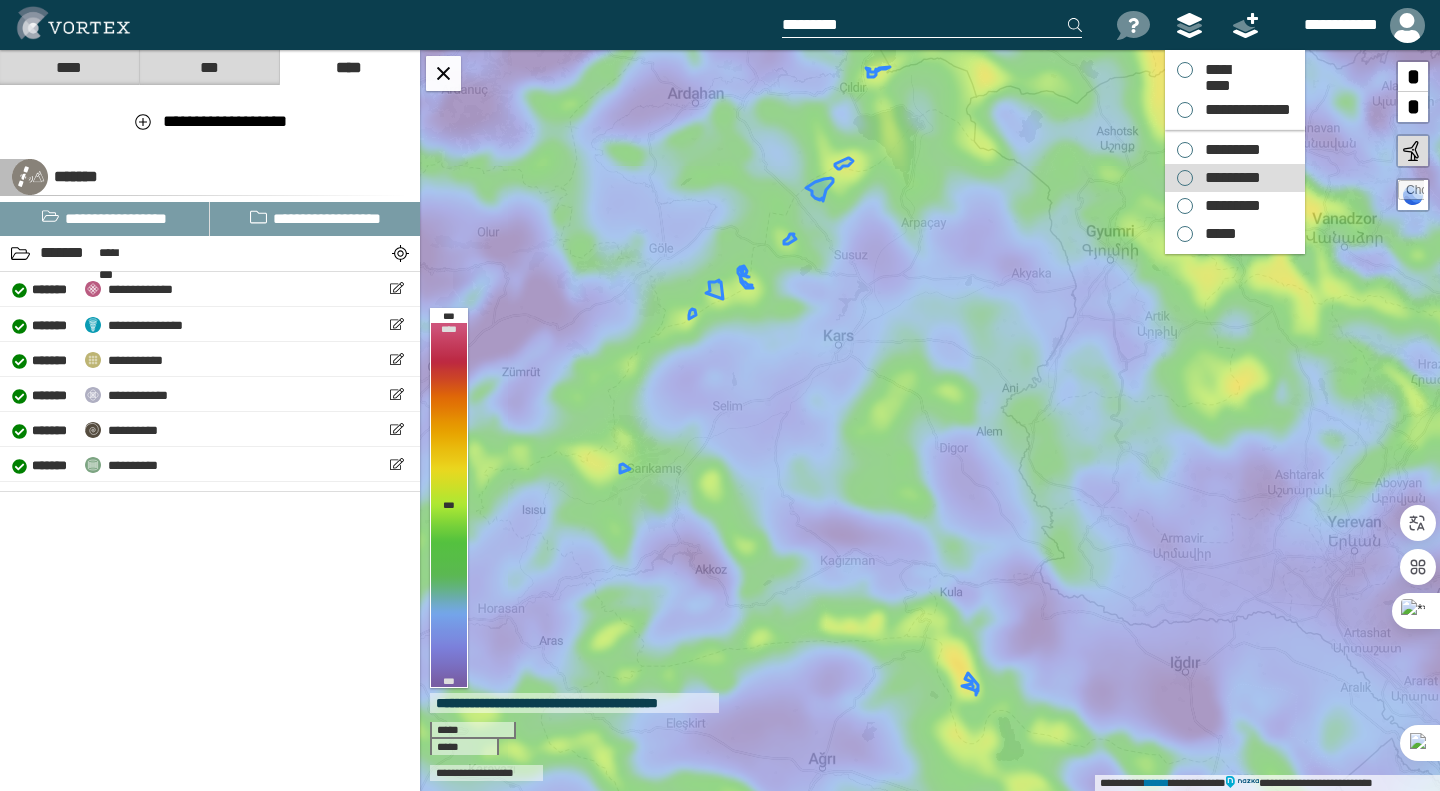 click on "*********" at bounding box center [1228, 178] 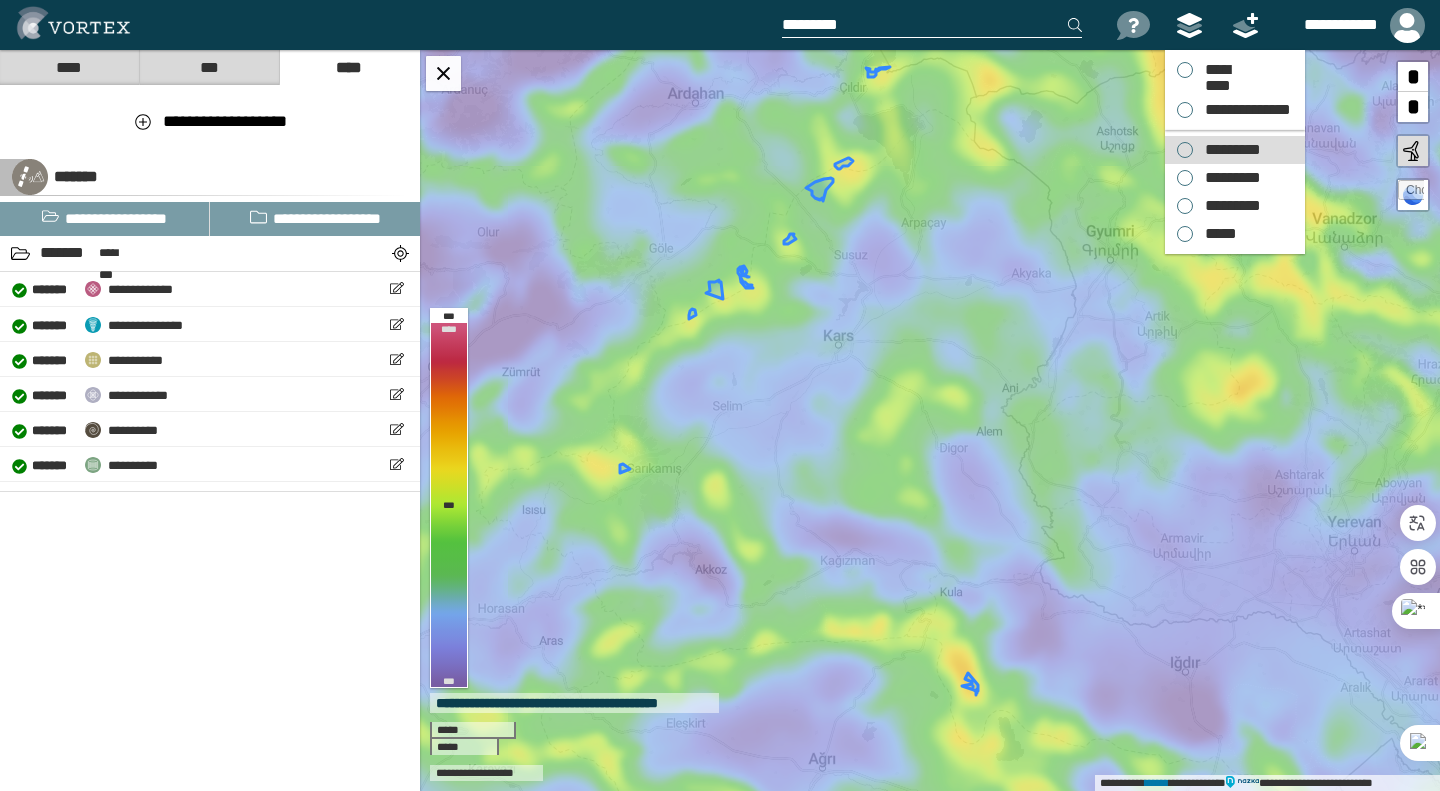 click on "*********" at bounding box center (1228, 150) 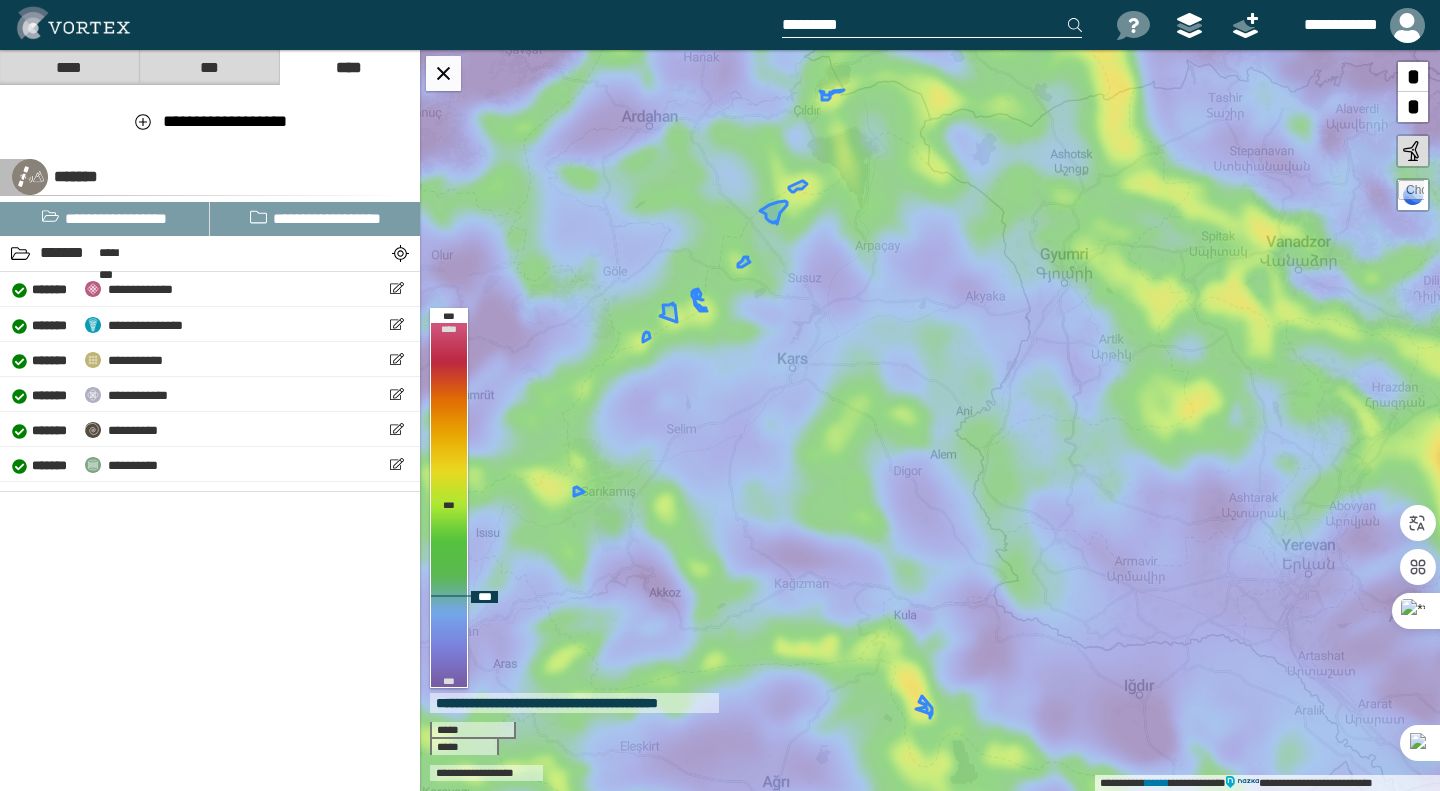 drag, startPoint x: 996, startPoint y: 373, endPoint x: 957, endPoint y: 392, distance: 43.382023 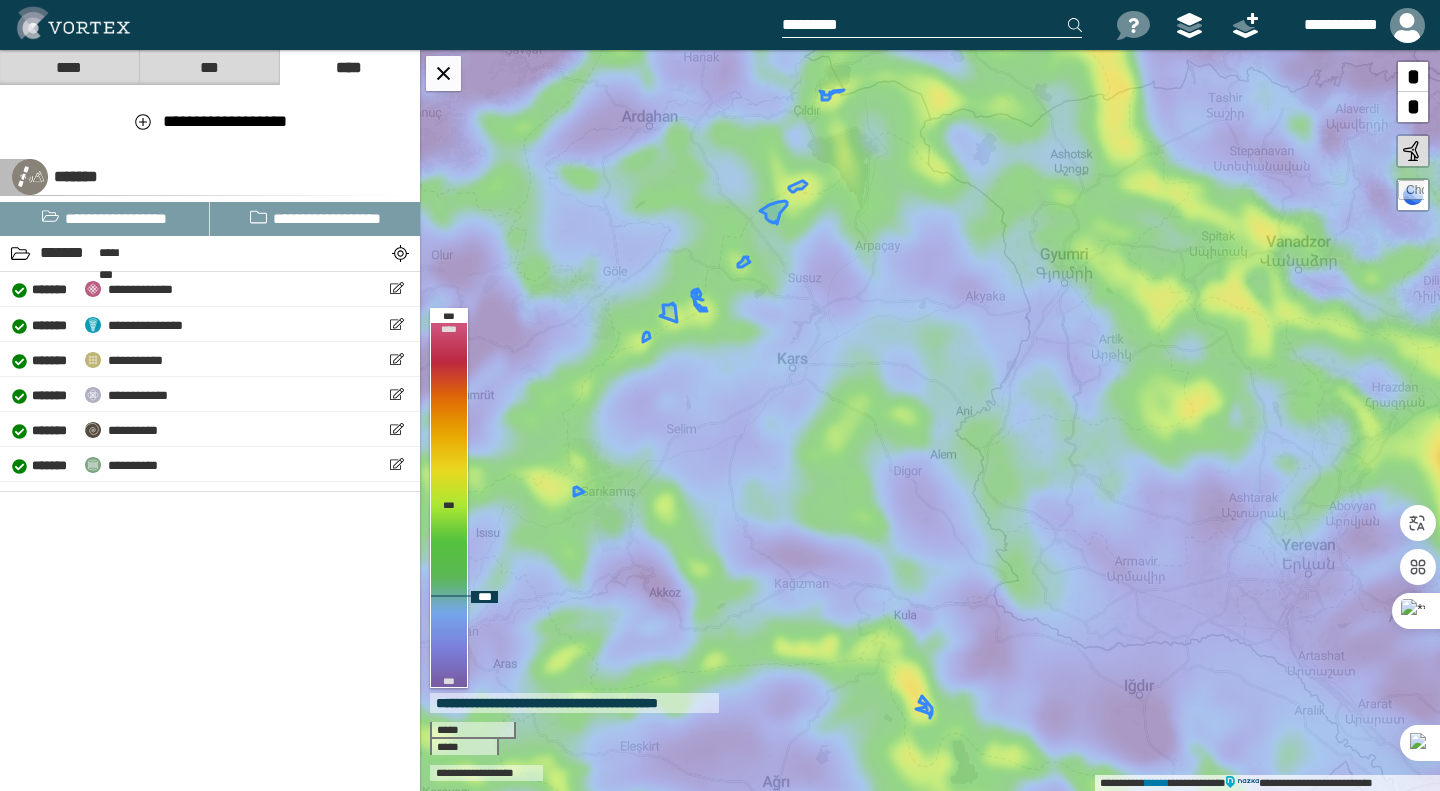 click on "**********" at bounding box center [930, 420] 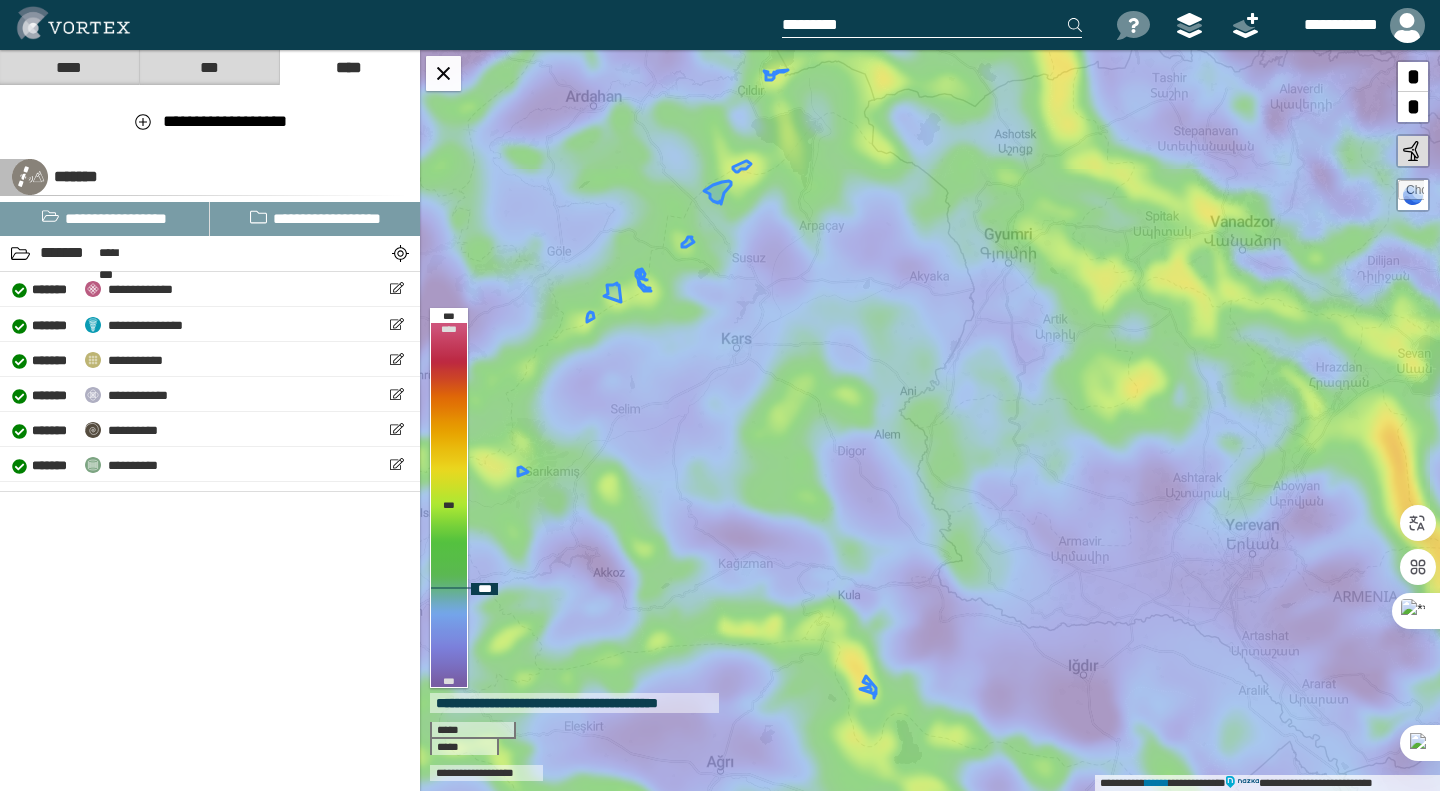drag, startPoint x: 991, startPoint y: 521, endPoint x: 939, endPoint y: 522, distance: 52.009613 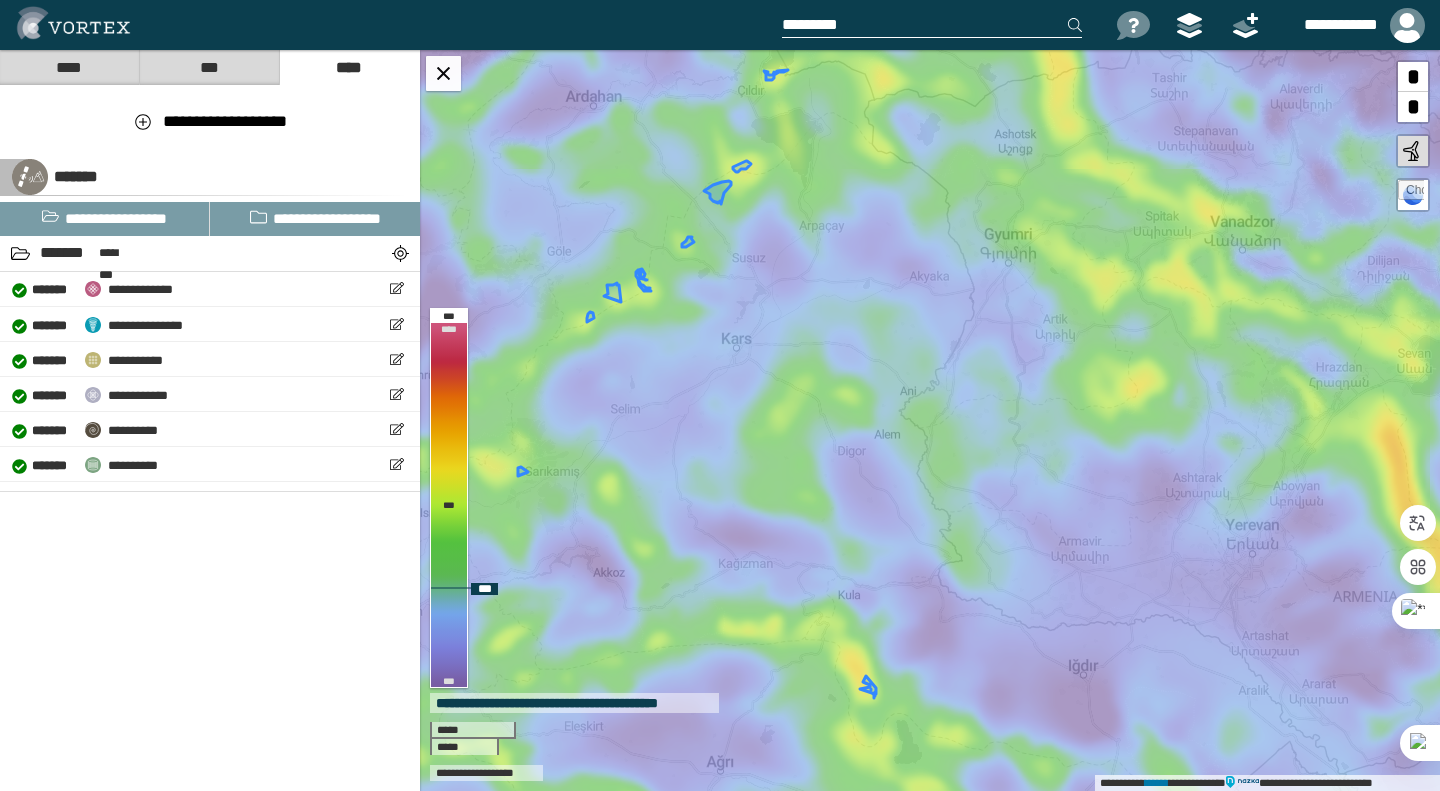 click on "**********" at bounding box center [930, 420] 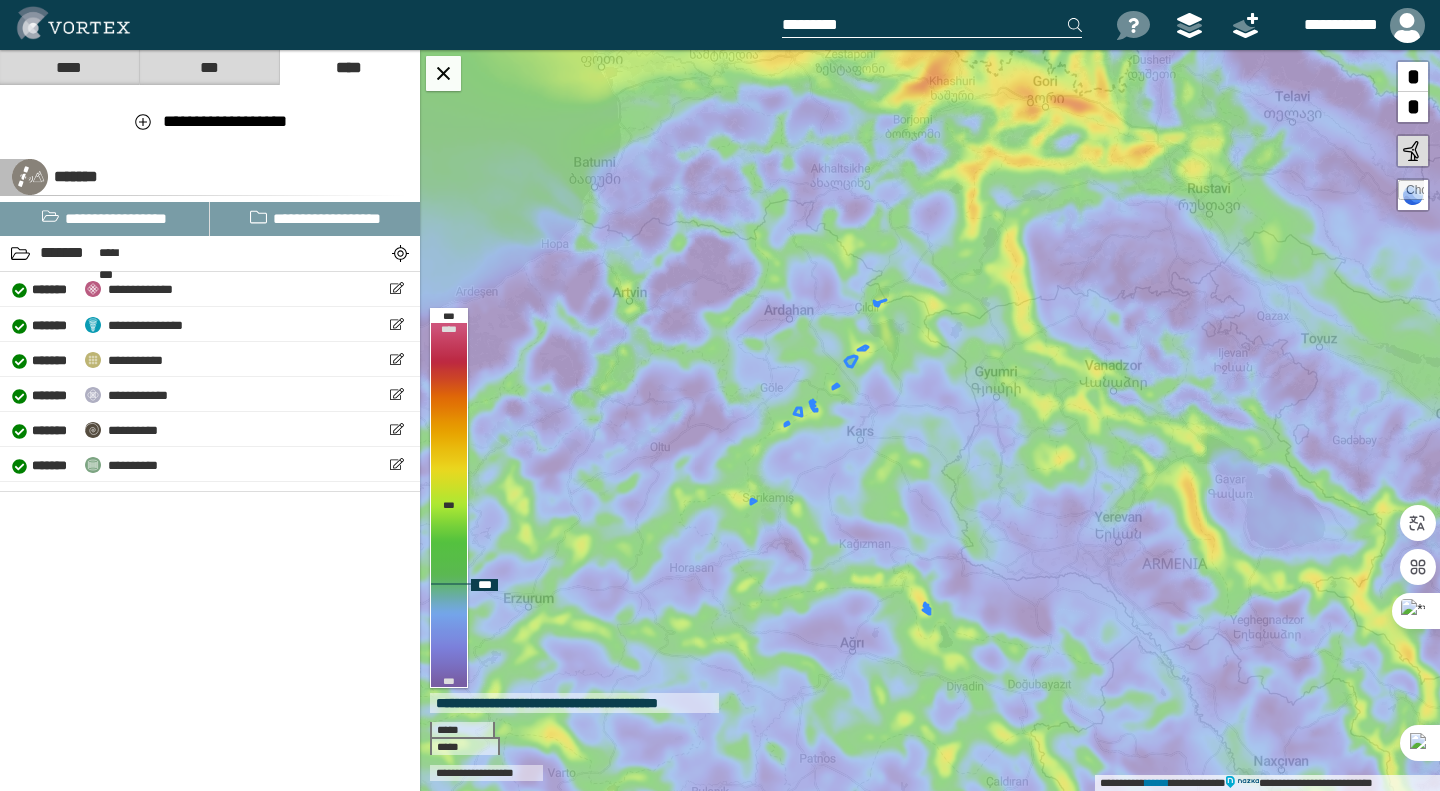 drag, startPoint x: 938, startPoint y: 337, endPoint x: 930, endPoint y: 423, distance: 86.37129 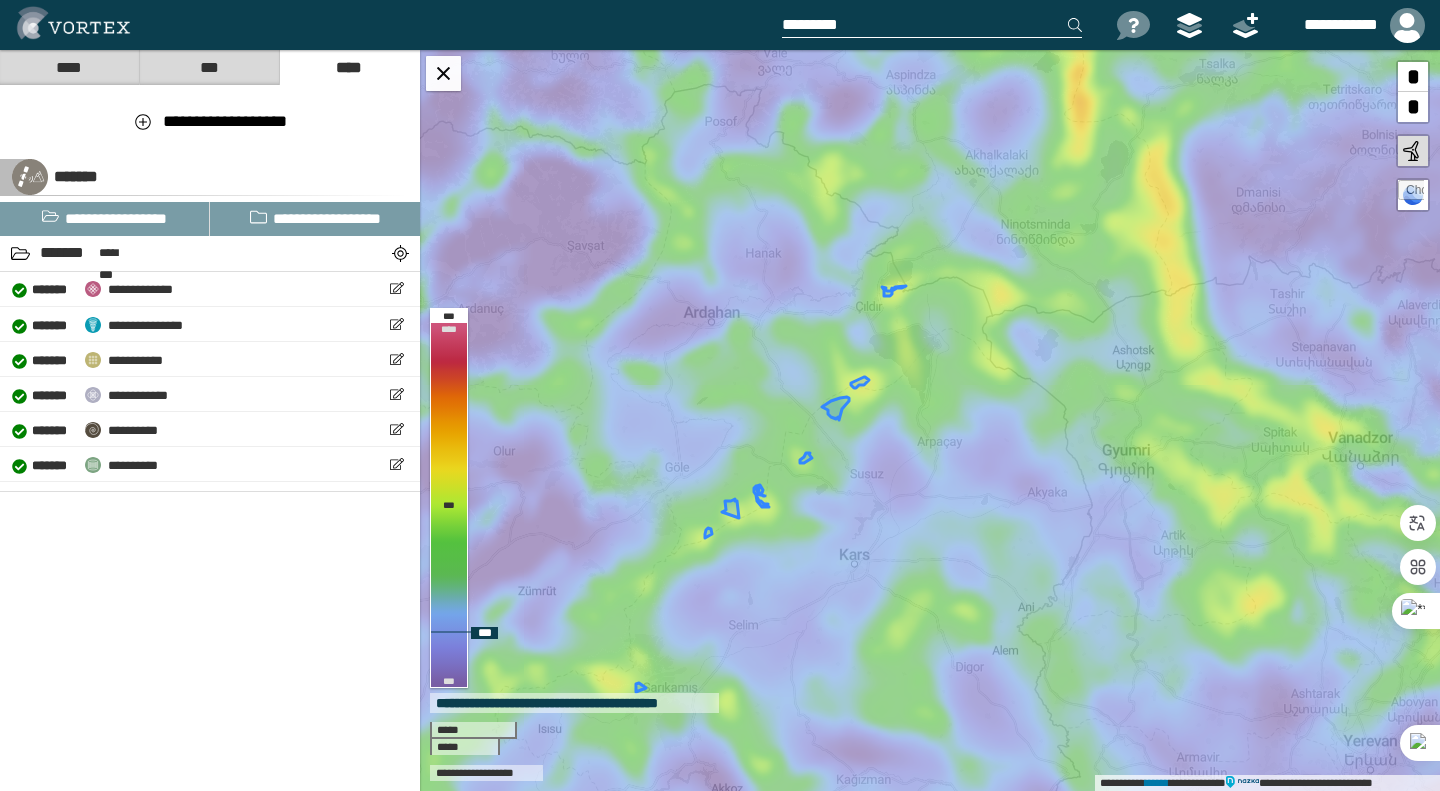 drag, startPoint x: 803, startPoint y: 395, endPoint x: 821, endPoint y: 656, distance: 261.61996 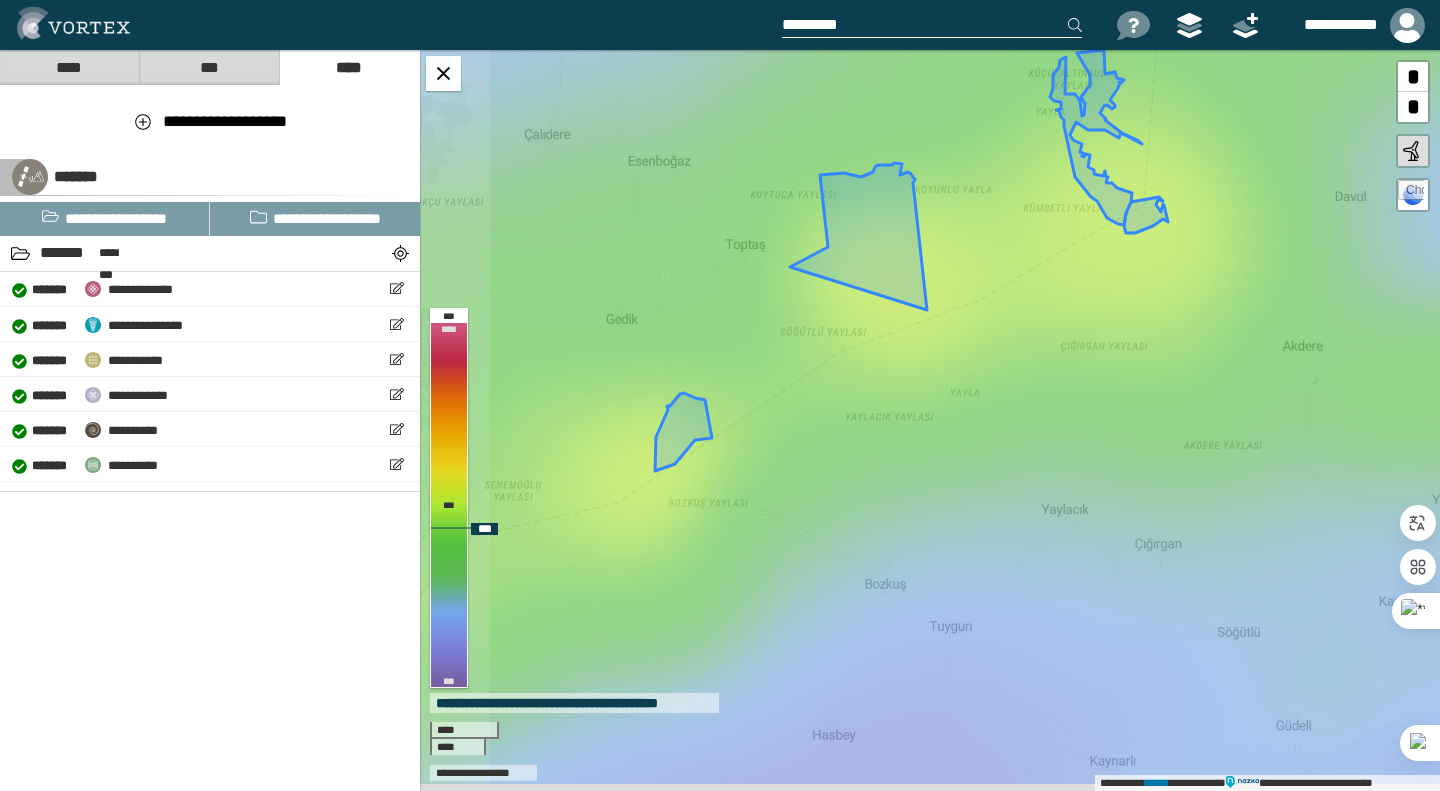 drag, startPoint x: 642, startPoint y: 507, endPoint x: 726, endPoint y: 405, distance: 132.13629 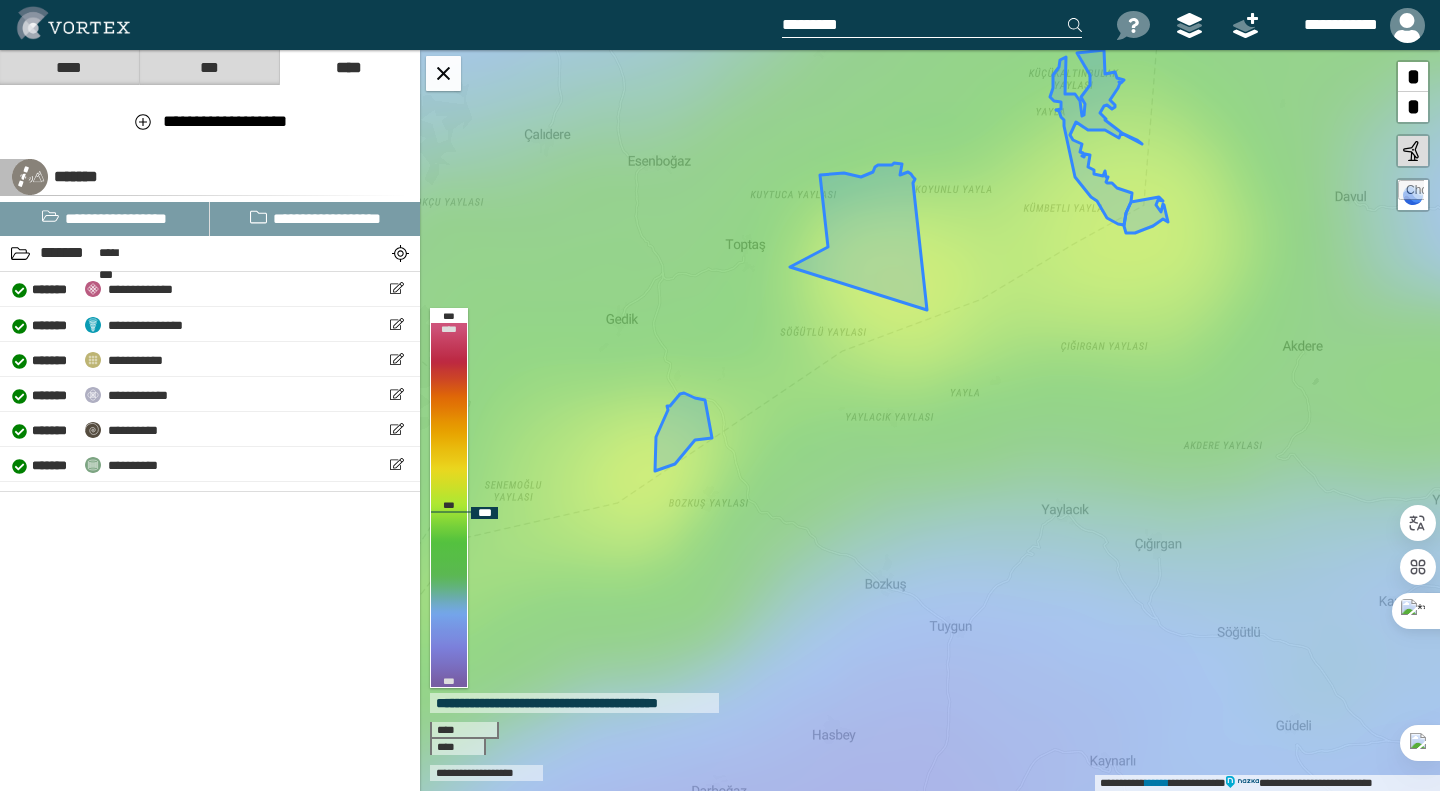 click at bounding box center [683, 432] 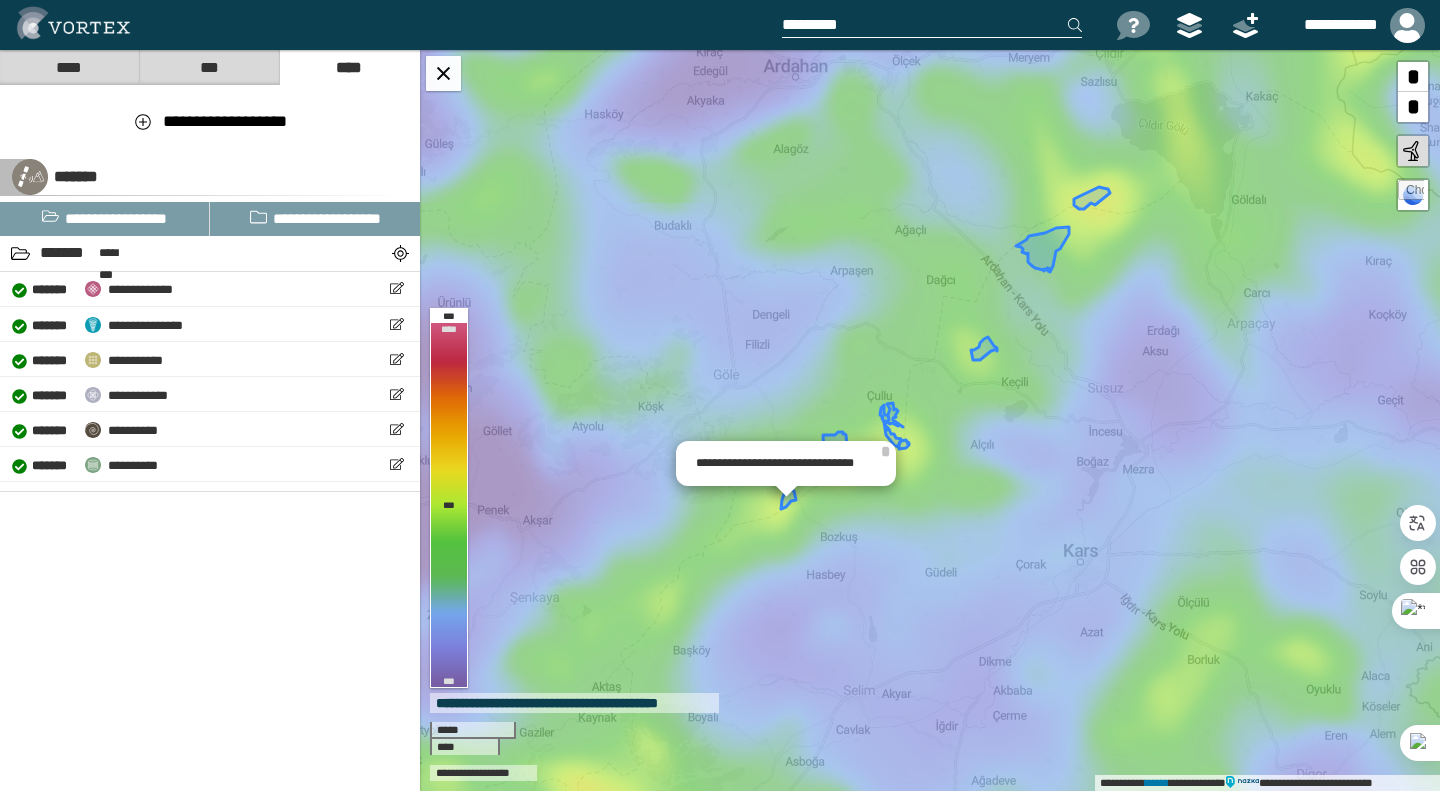 click on "**********" at bounding box center [1330, 25] 